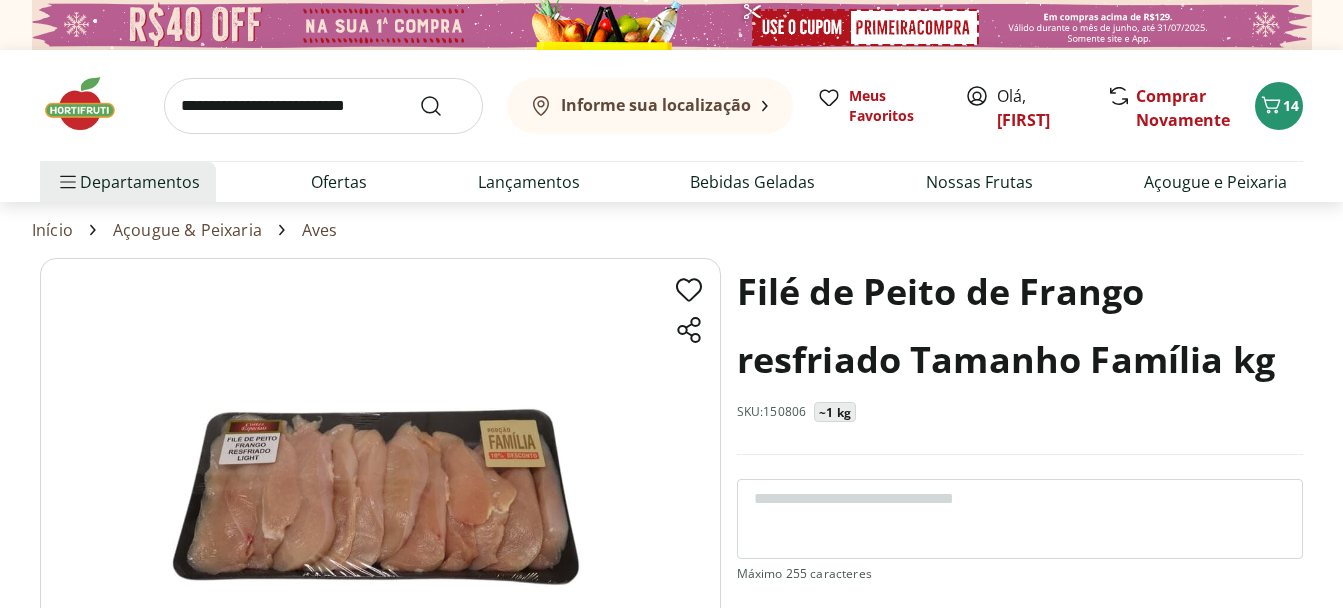 scroll, scrollTop: 0, scrollLeft: 0, axis: both 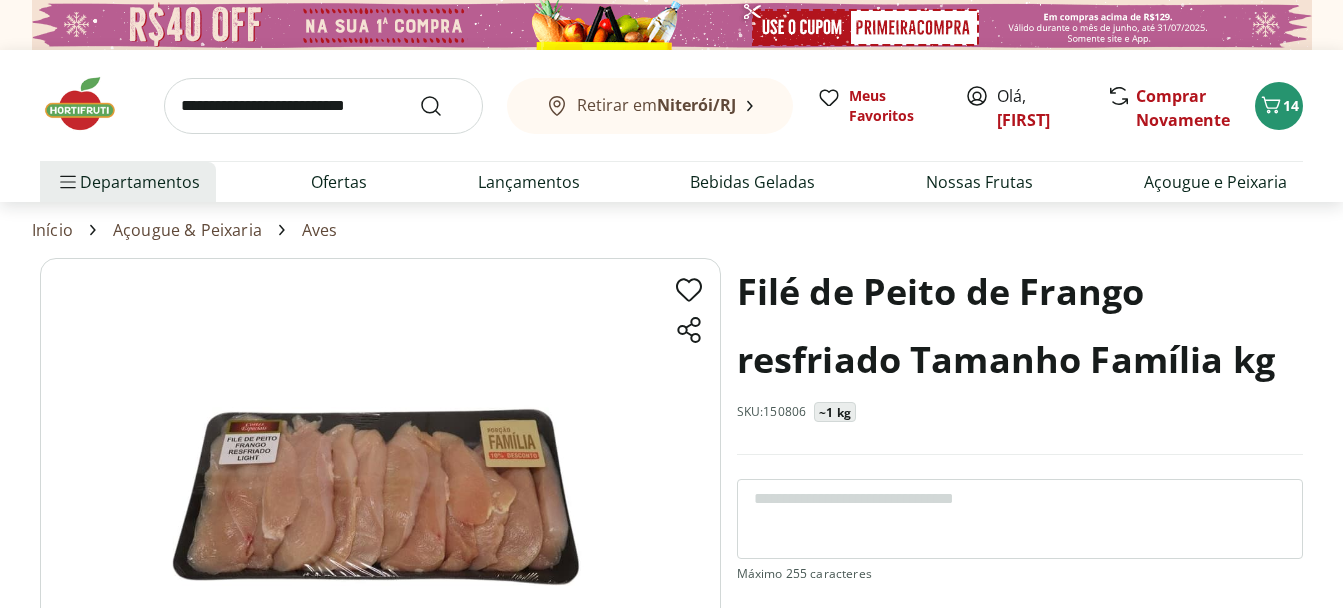click at bounding box center [323, 106] 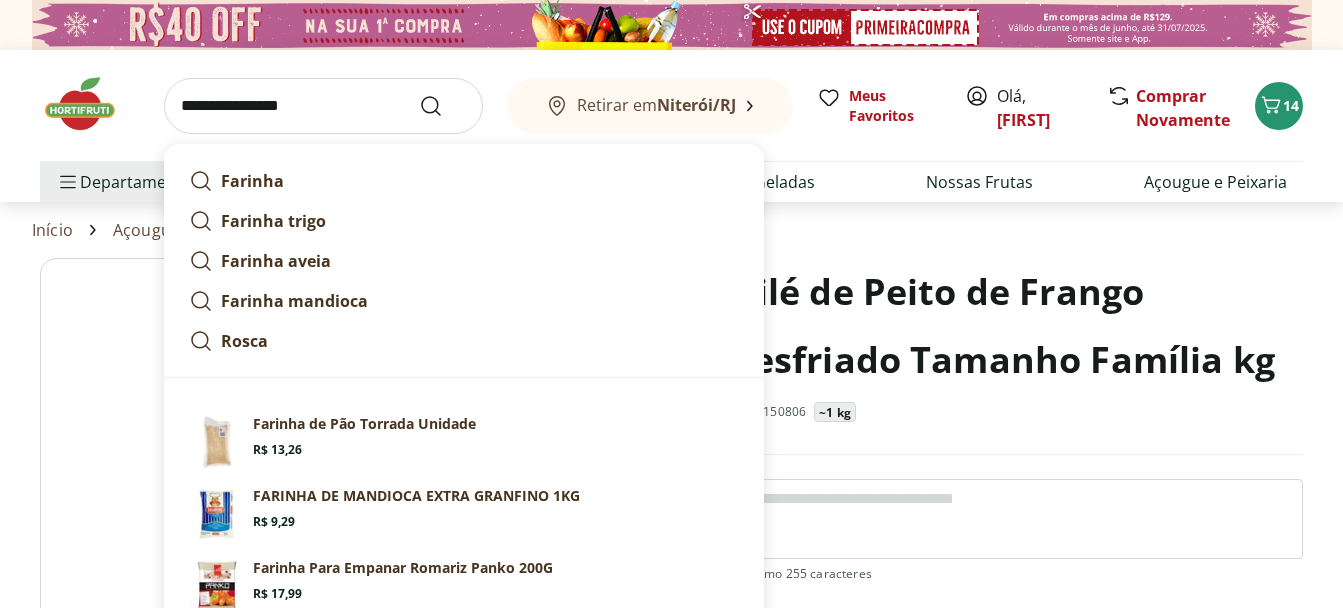 drag, startPoint x: 238, startPoint y: 107, endPoint x: 376, endPoint y: 108, distance: 138.00362 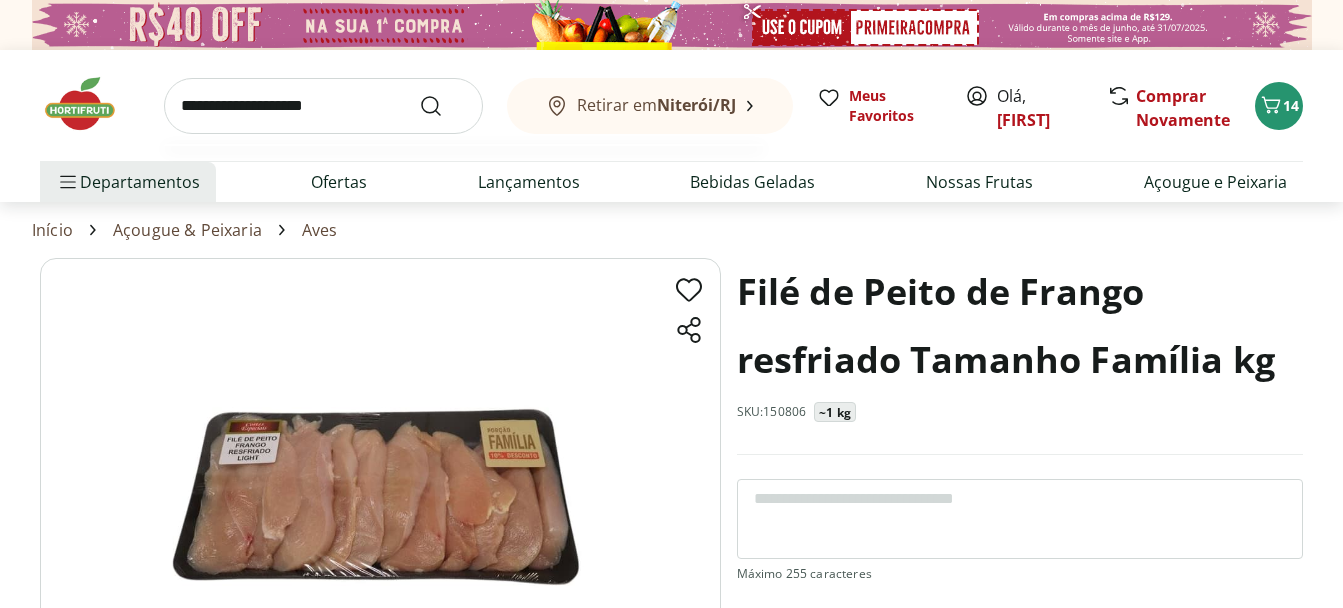 type on "**********" 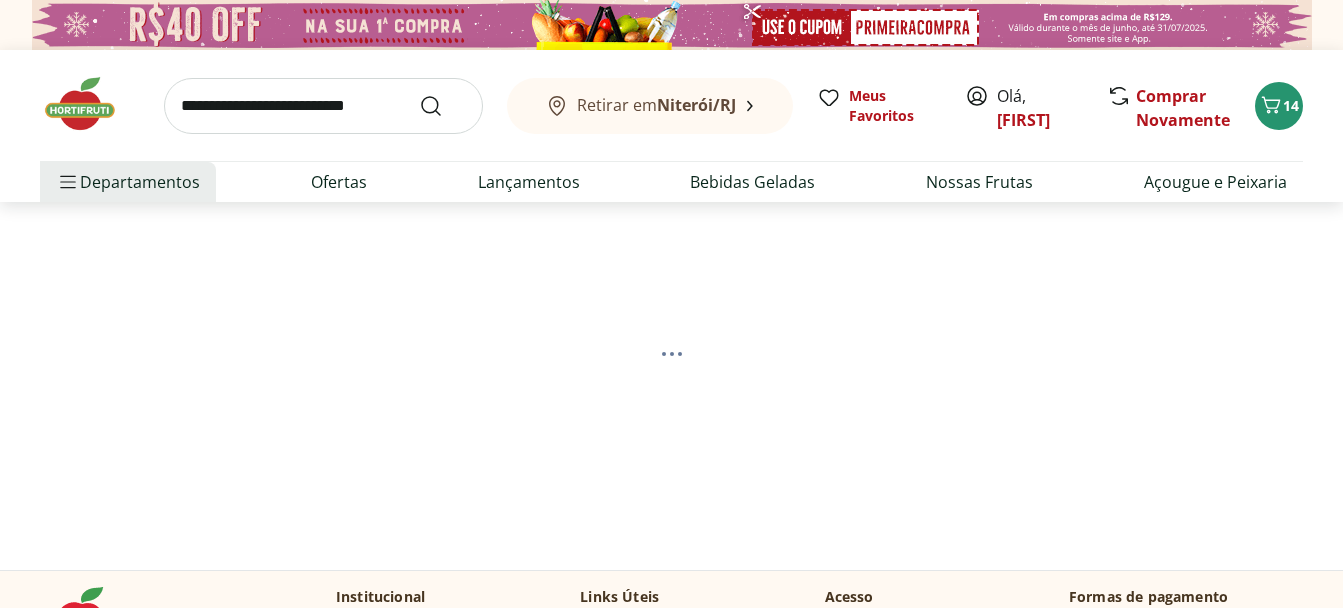 select on "**********" 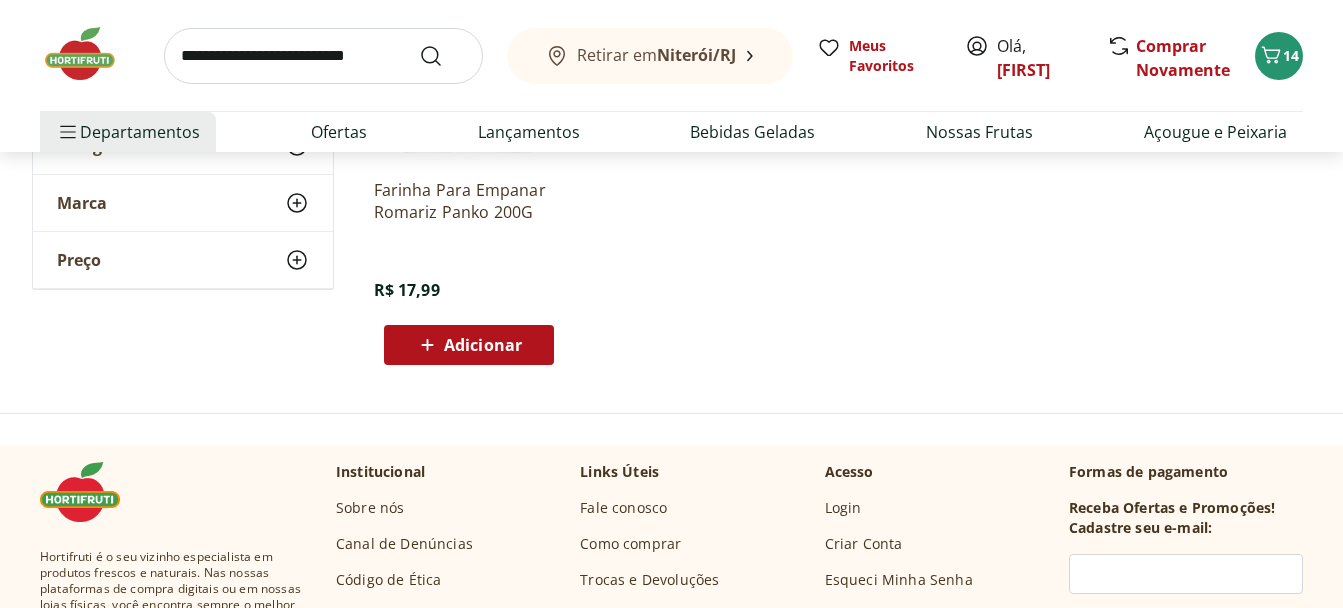 scroll, scrollTop: 0, scrollLeft: 0, axis: both 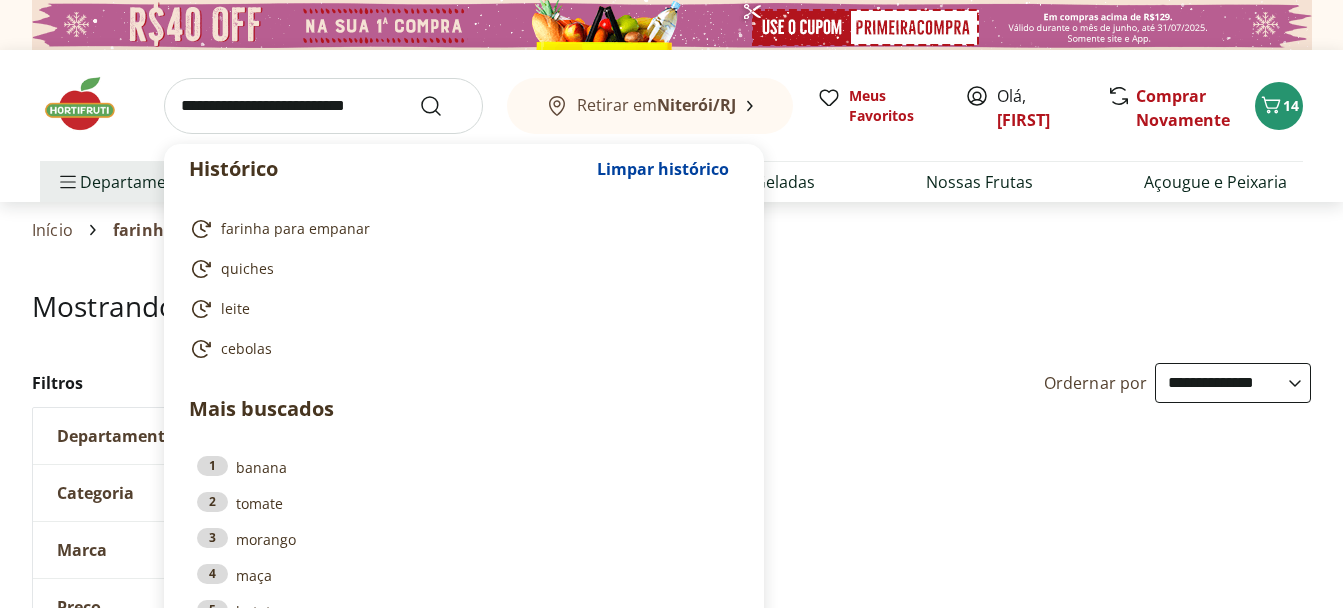 click at bounding box center [323, 106] 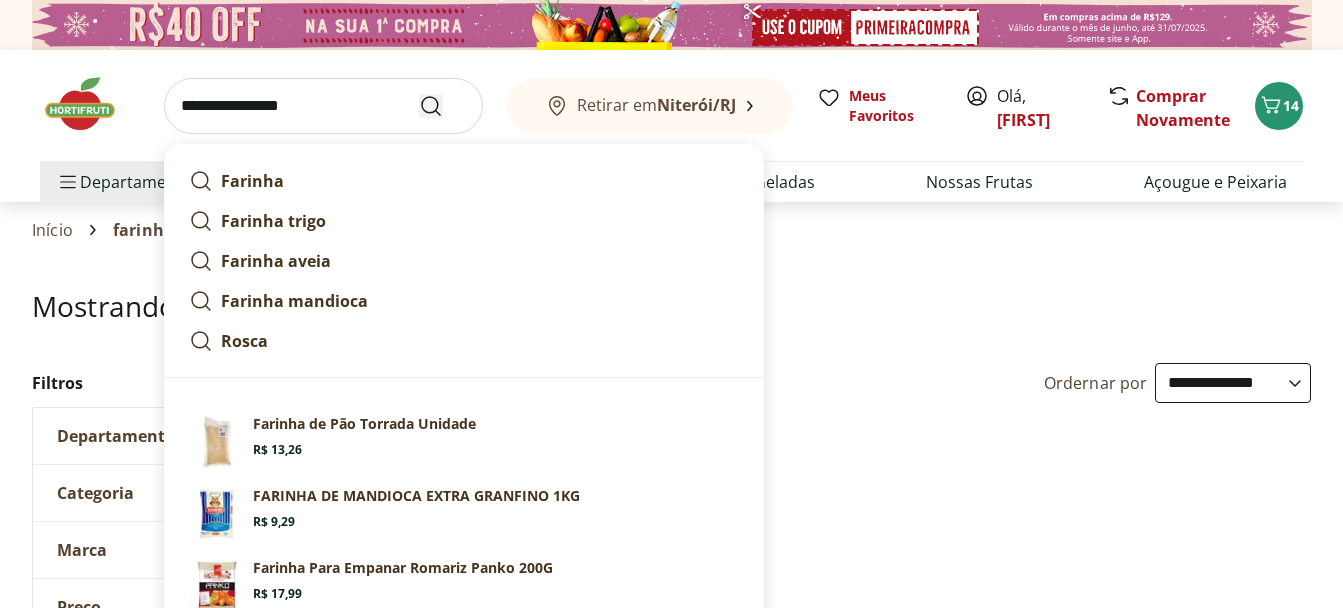 type on "**********" 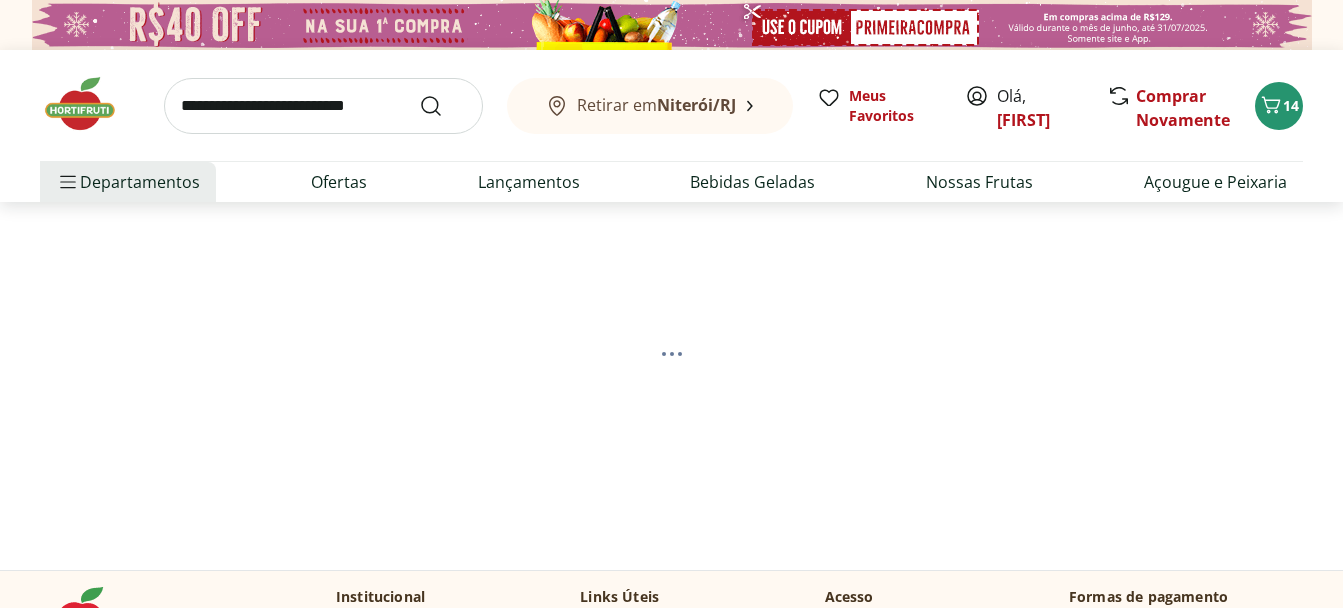 select on "**********" 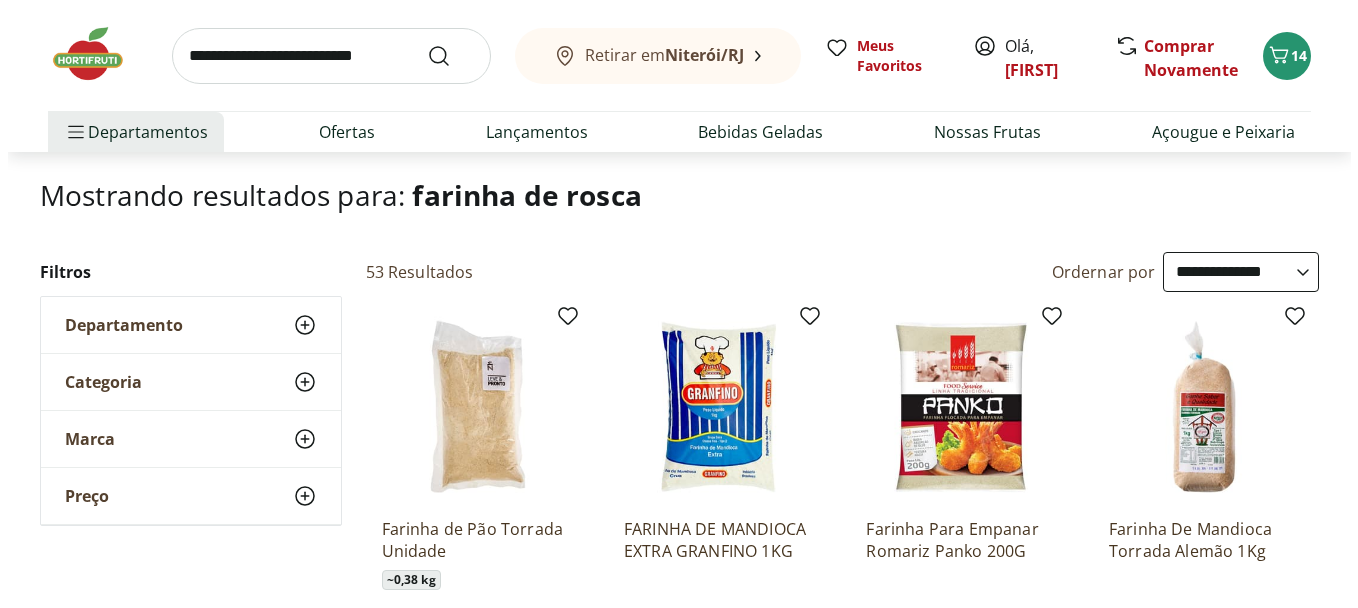 scroll, scrollTop: 80, scrollLeft: 0, axis: vertical 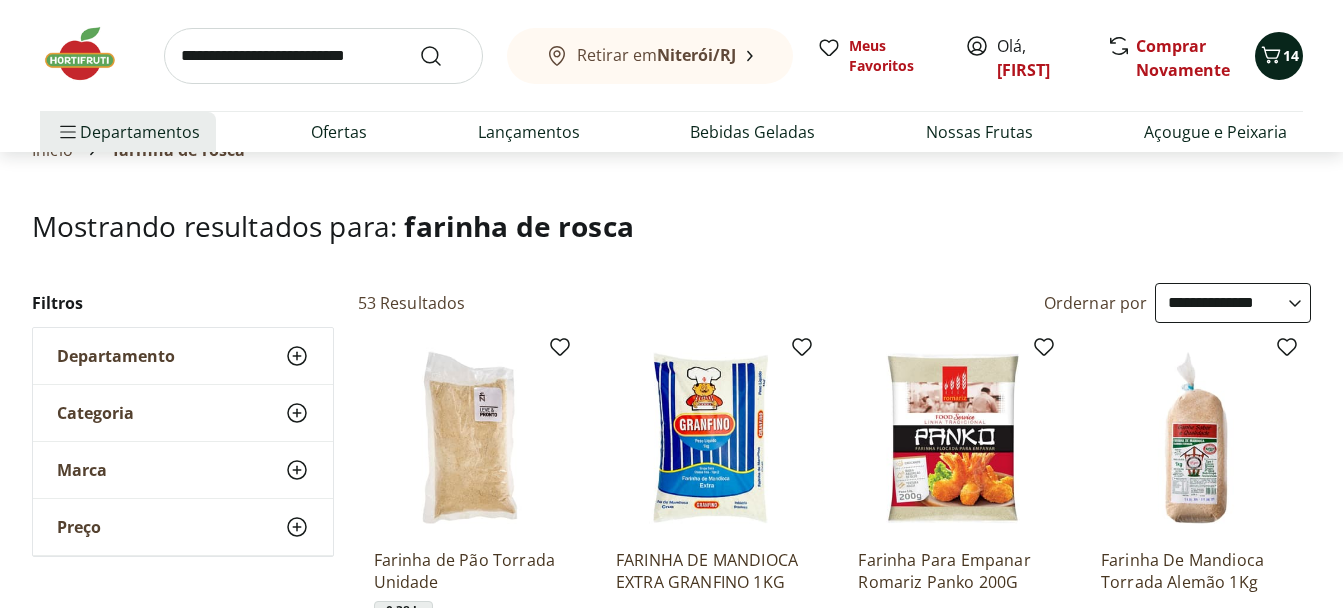 click on "14" at bounding box center [1291, 55] 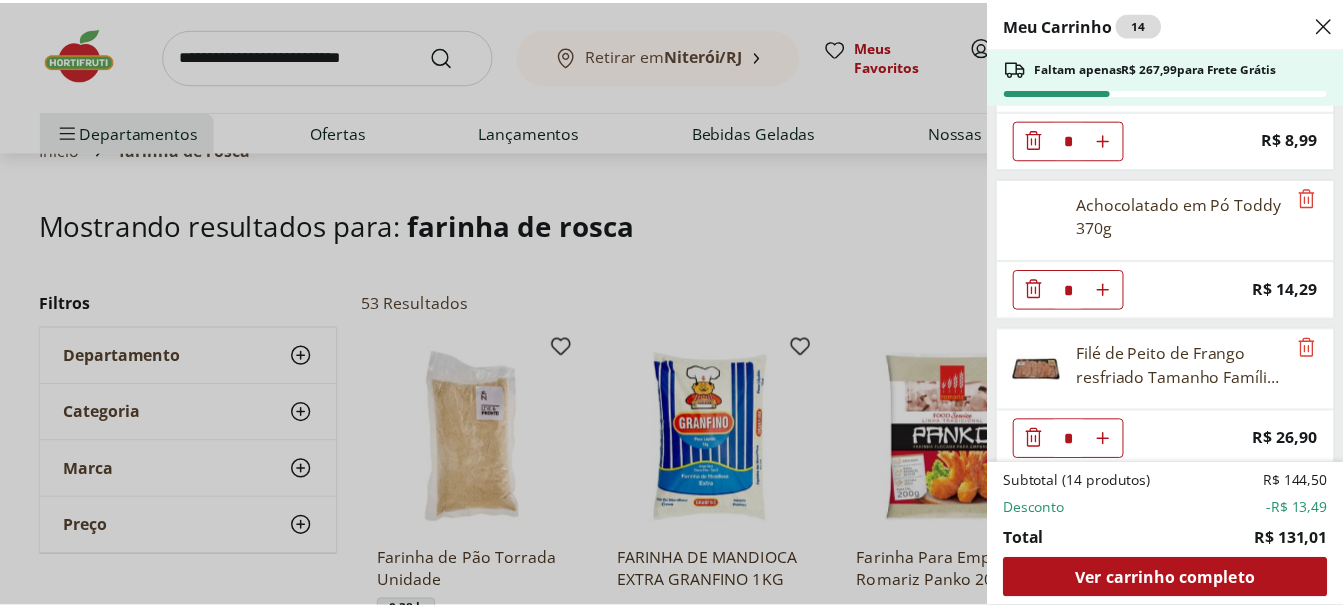 scroll, scrollTop: 848, scrollLeft: 0, axis: vertical 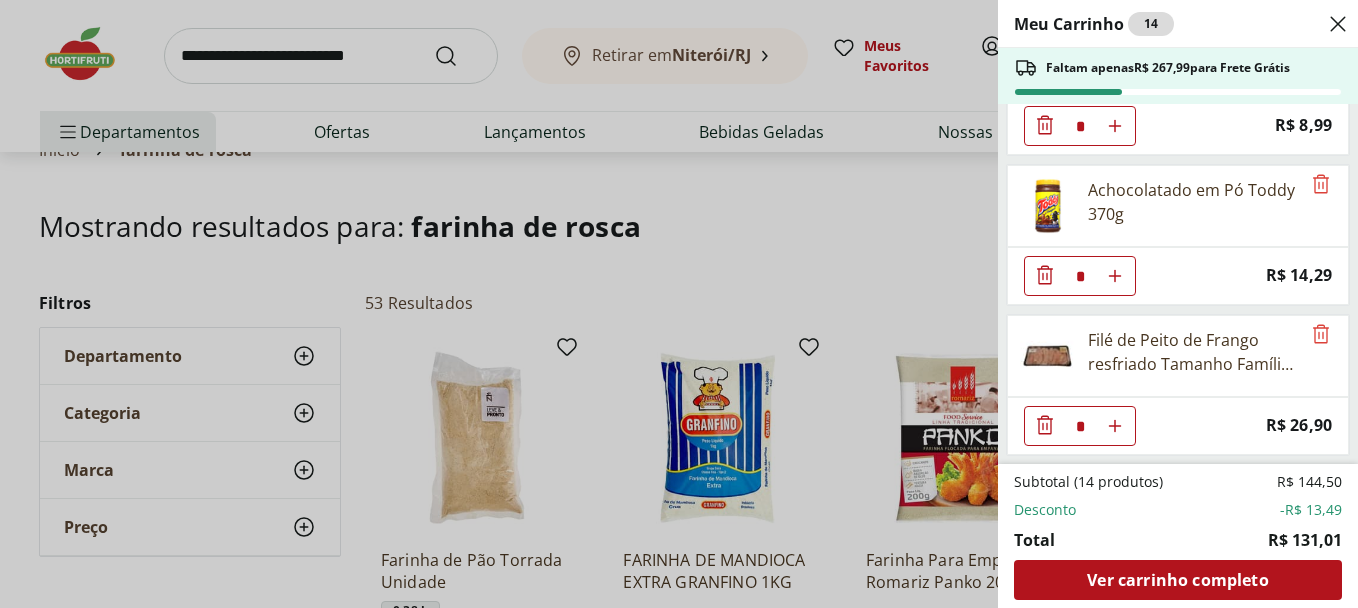 click on "Meu Carrinho 14 Faltam apenas  R$ 267,99  para Frete Grátis Queijo Coalho Tirolez * Original price: R$ 29,97 Price: R$ 20,98 Requeijão Cremoso Natural da Terra 180g * Original price: R$ 9,99 Price: R$ 8,49 Matte Leão Original 1,5l * Original price: R$ 8,99 Price: R$ 7,99 Melão Doce Natural da Terra Pedaço * Price: R$ 17,99 Banana Maçã unidade * Price: R$ 1,88 Bebida Láctea Doce de Leite Havanna 15g YoPRO Danone 250ml * Price: R$ 8,99 Achocolatado em Pó Toddy 370g * Price: R$ 14,29 Filé de Peito de Frango resfriado Tamanho Família kg * Price: R$ 26,90 Subtotal (14 produtos) R$ 144,50 Desconto -R$ 13,49 Total R$ 131,01 Ver carrinho completo" at bounding box center (679, 304) 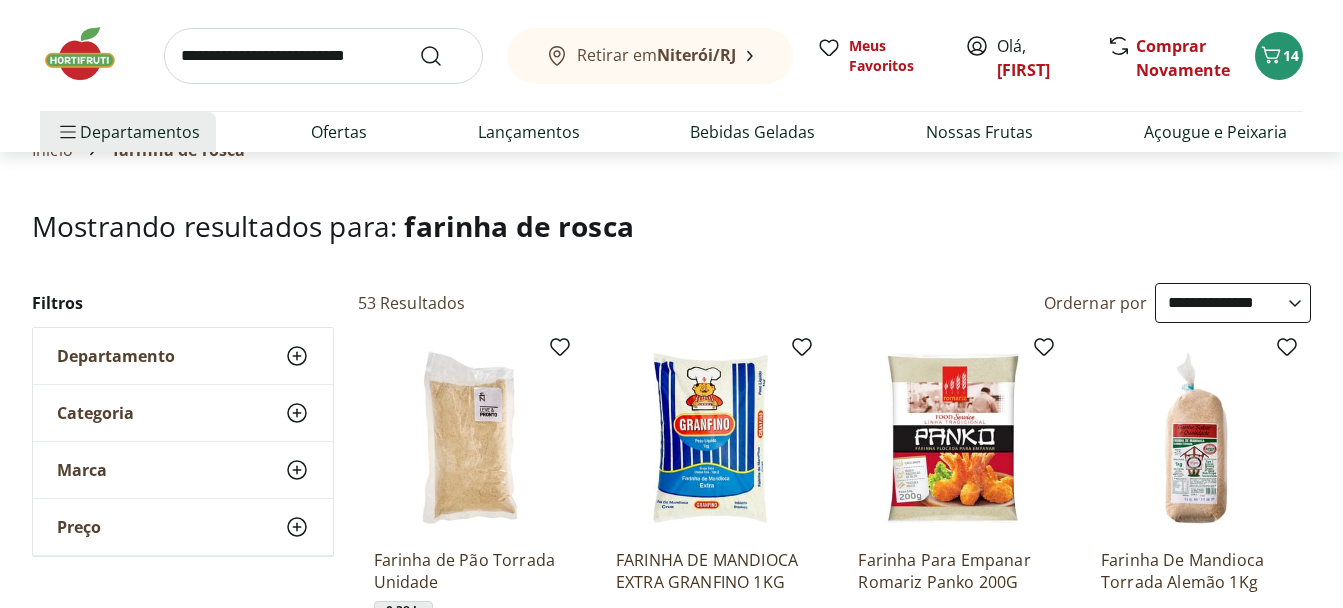 click at bounding box center [469, 438] 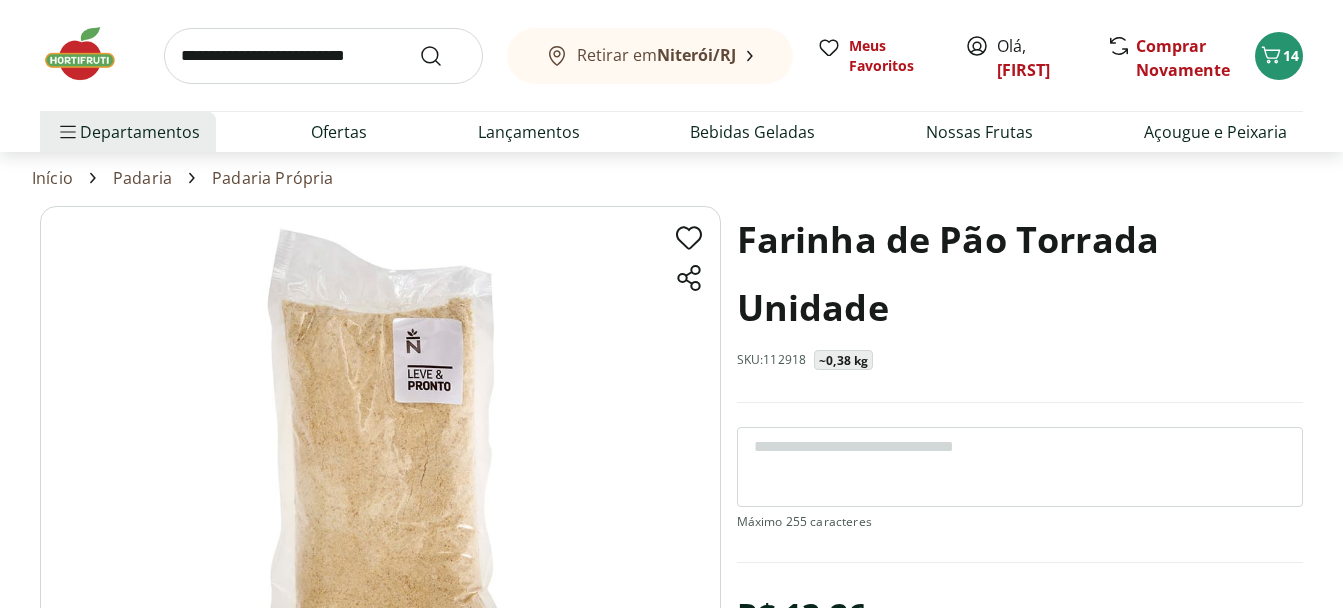 scroll, scrollTop: 0, scrollLeft: 0, axis: both 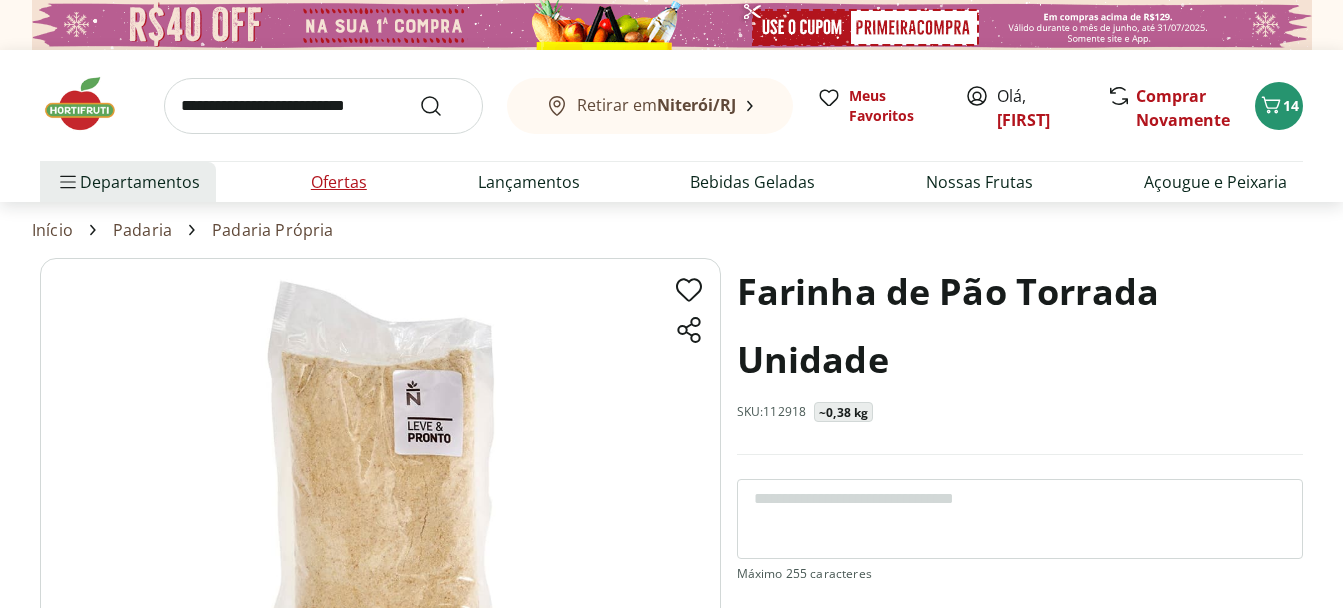 click on "Ofertas" at bounding box center (339, 182) 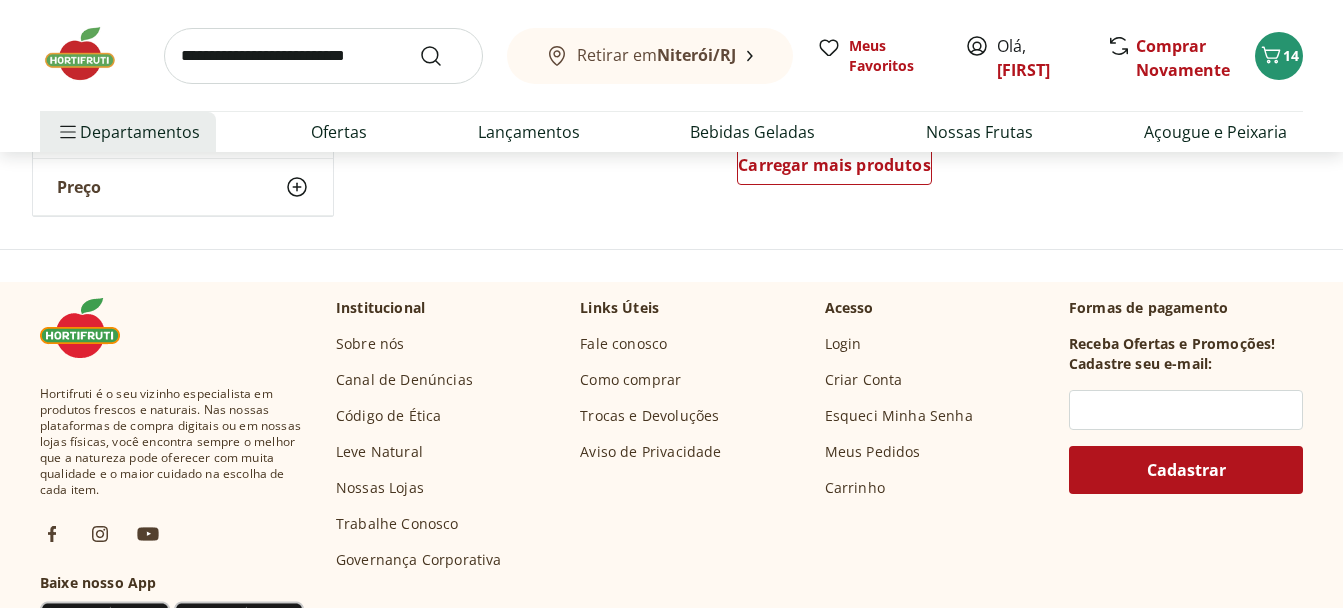 scroll, scrollTop: 1247, scrollLeft: 0, axis: vertical 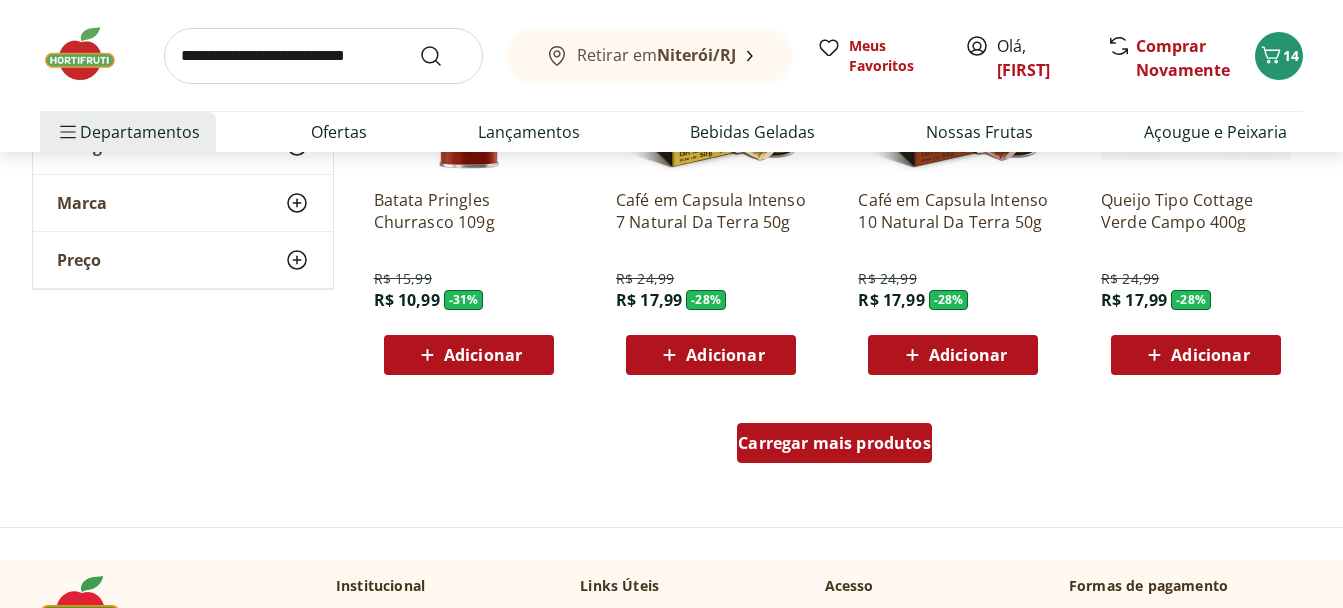 click on "Carregar mais produtos" at bounding box center (834, 443) 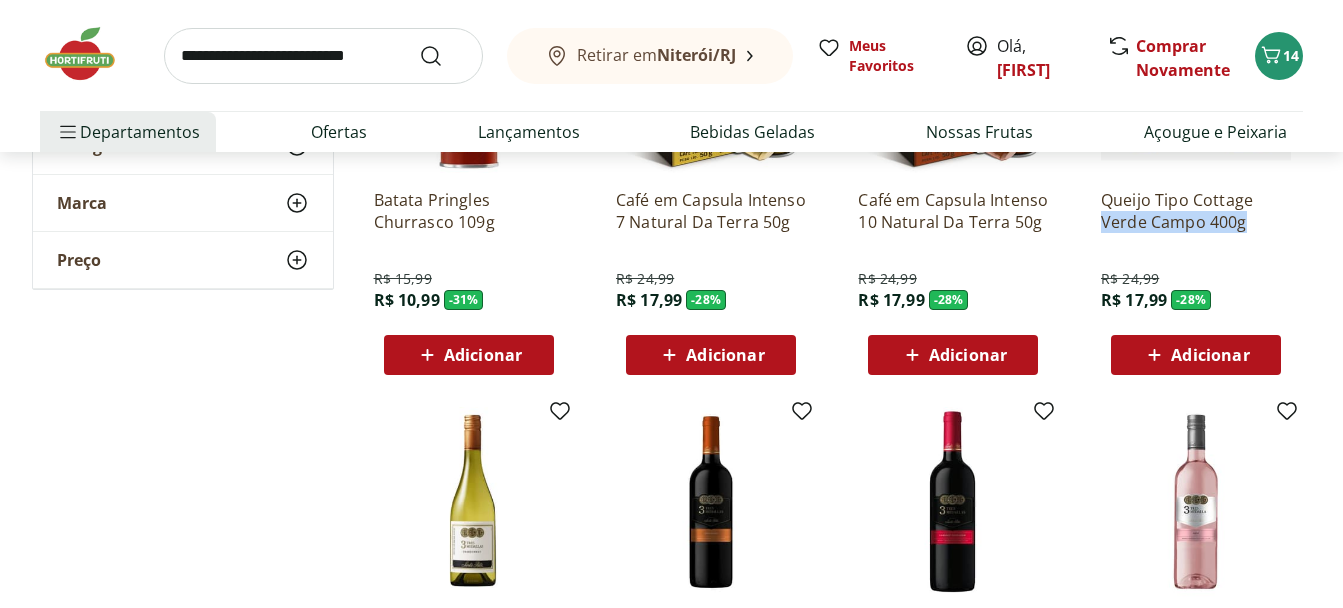 drag, startPoint x: 1341, startPoint y: 188, endPoint x: 1346, endPoint y: 212, distance: 24.5153 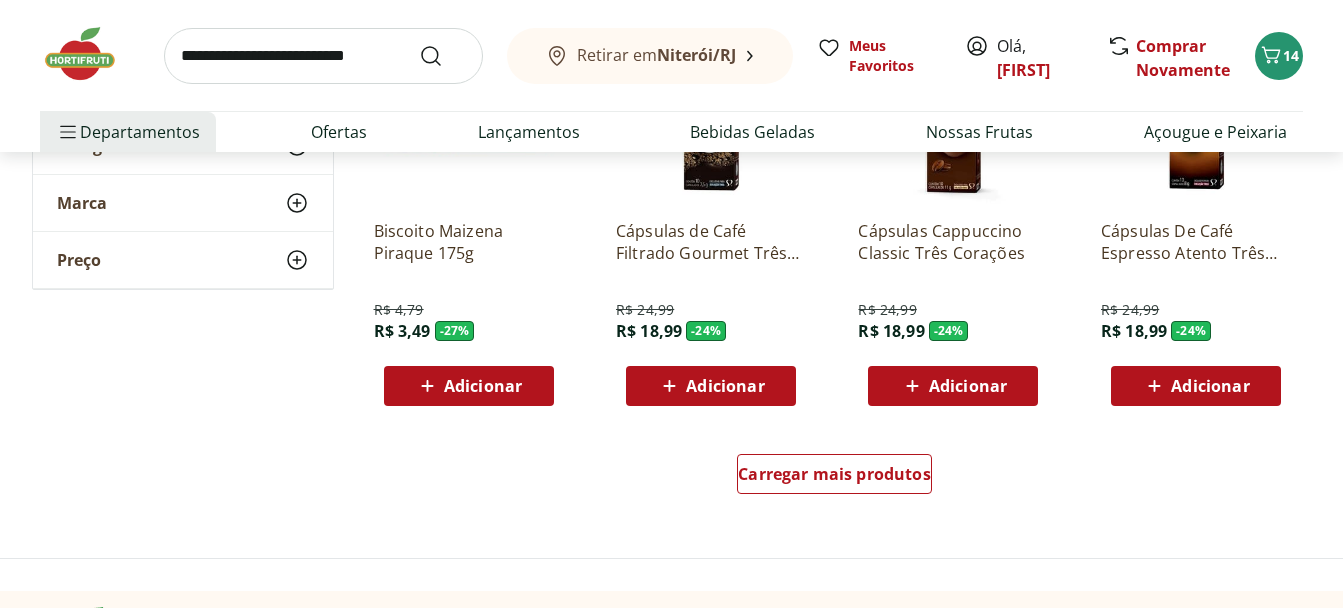 scroll, scrollTop: 2562, scrollLeft: 0, axis: vertical 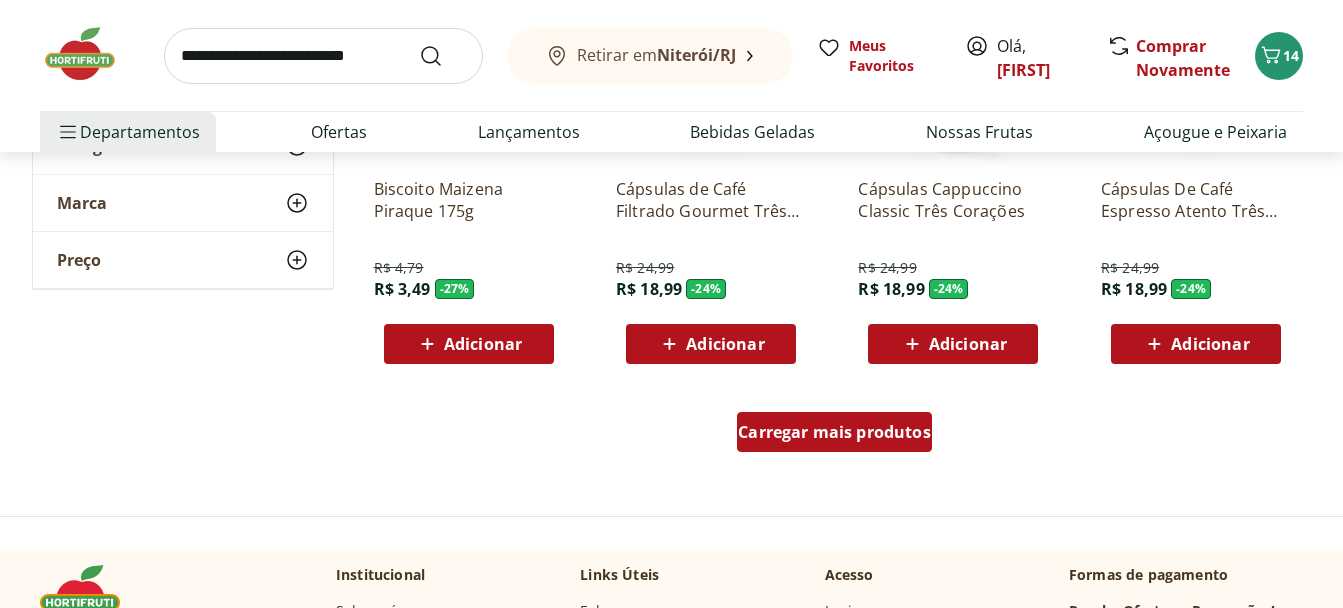 click on "Carregar mais produtos" at bounding box center (834, 432) 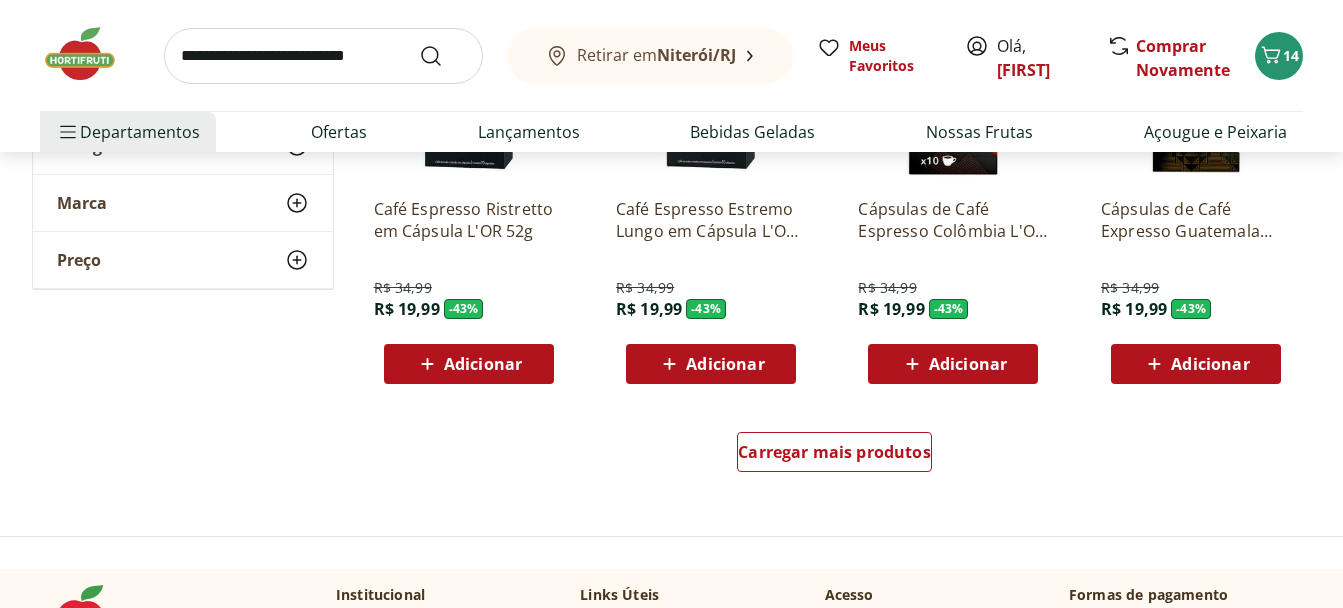 scroll, scrollTop: 4070, scrollLeft: 0, axis: vertical 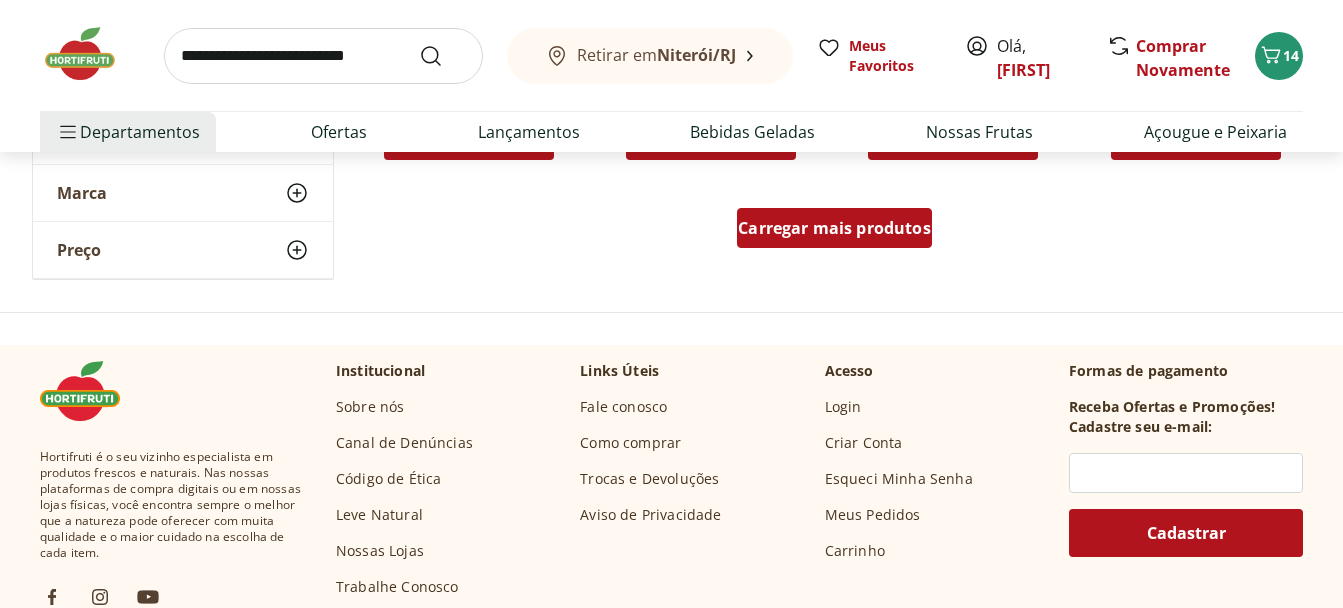 click on "Carregar mais produtos" at bounding box center (834, 228) 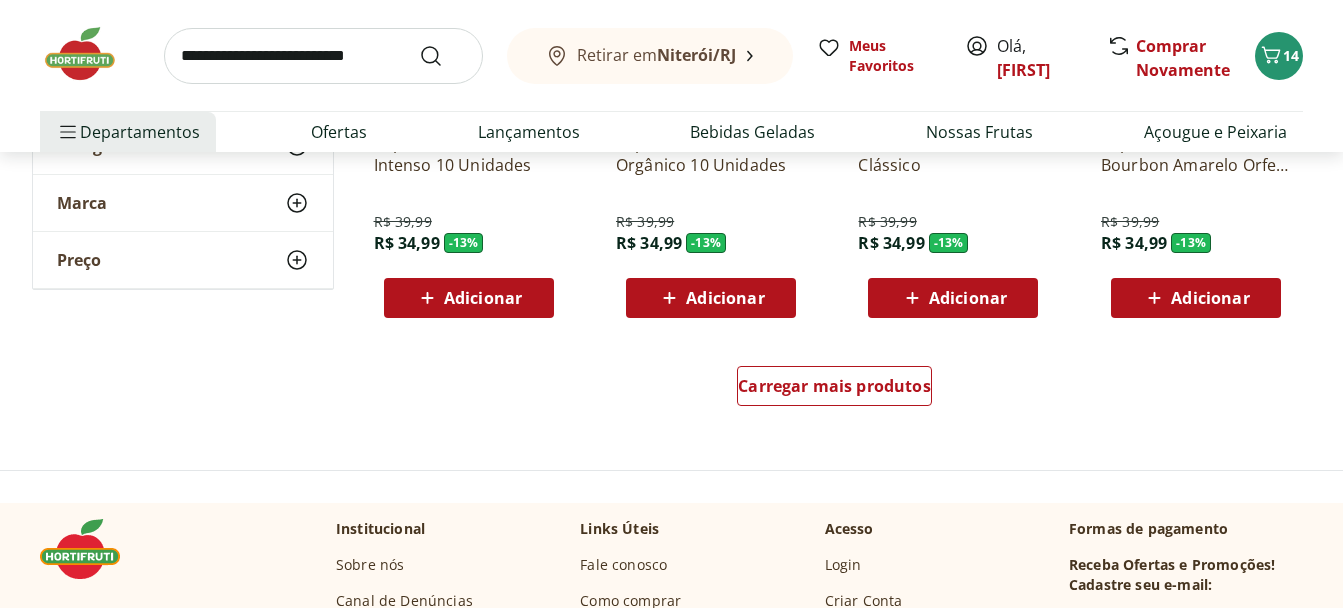scroll, scrollTop: 5203, scrollLeft: 0, axis: vertical 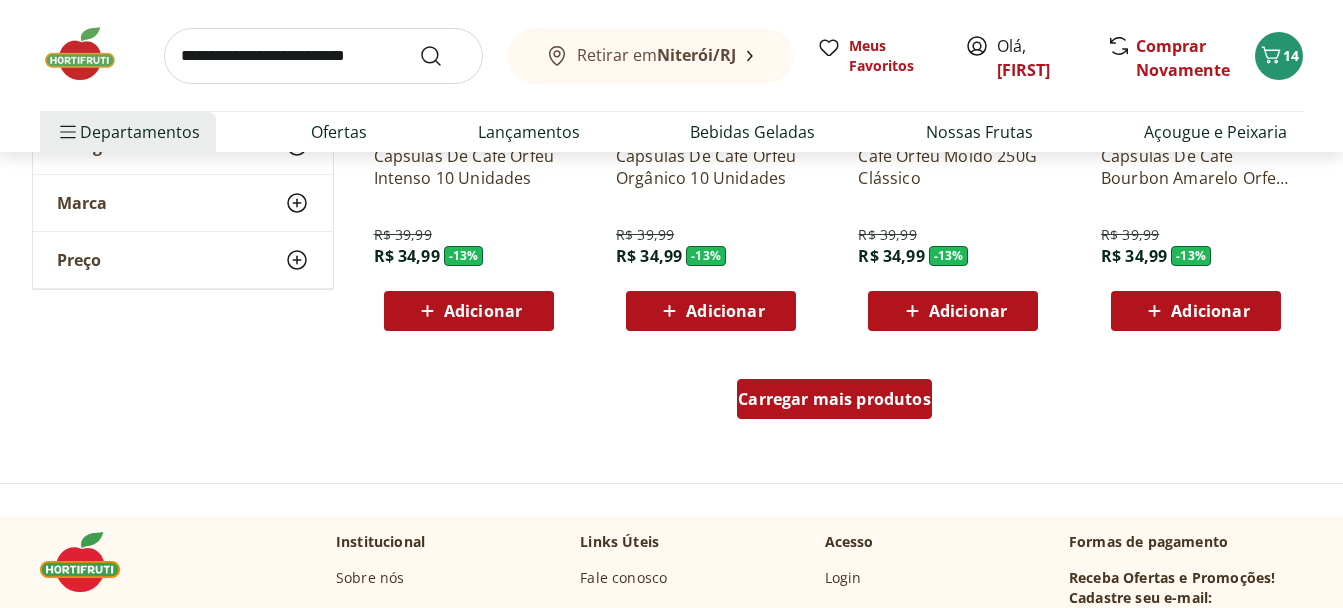 click on "Carregar mais produtos" at bounding box center (834, 399) 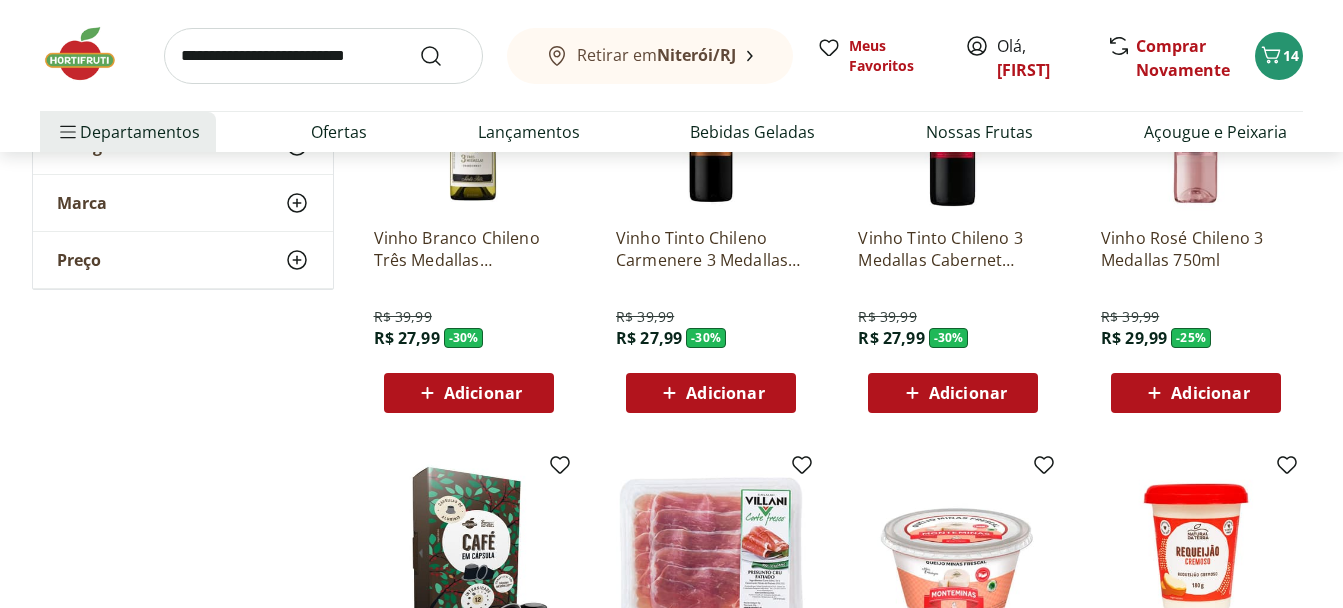 scroll, scrollTop: 1434, scrollLeft: 0, axis: vertical 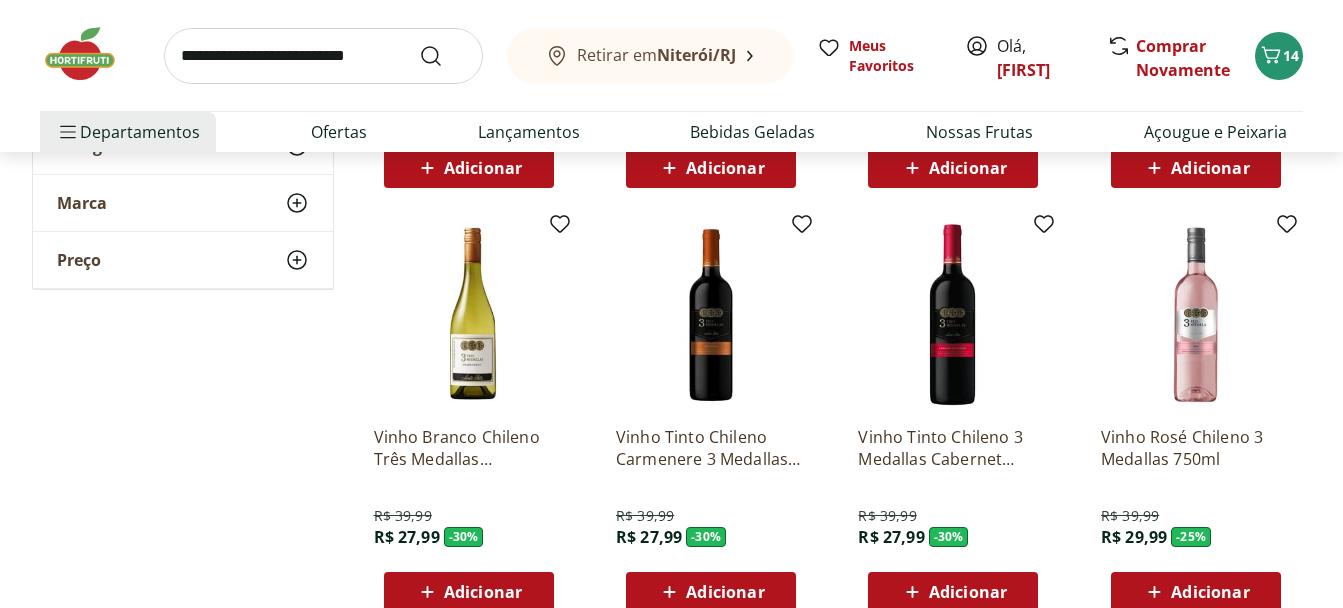 click at bounding box center (323, 56) 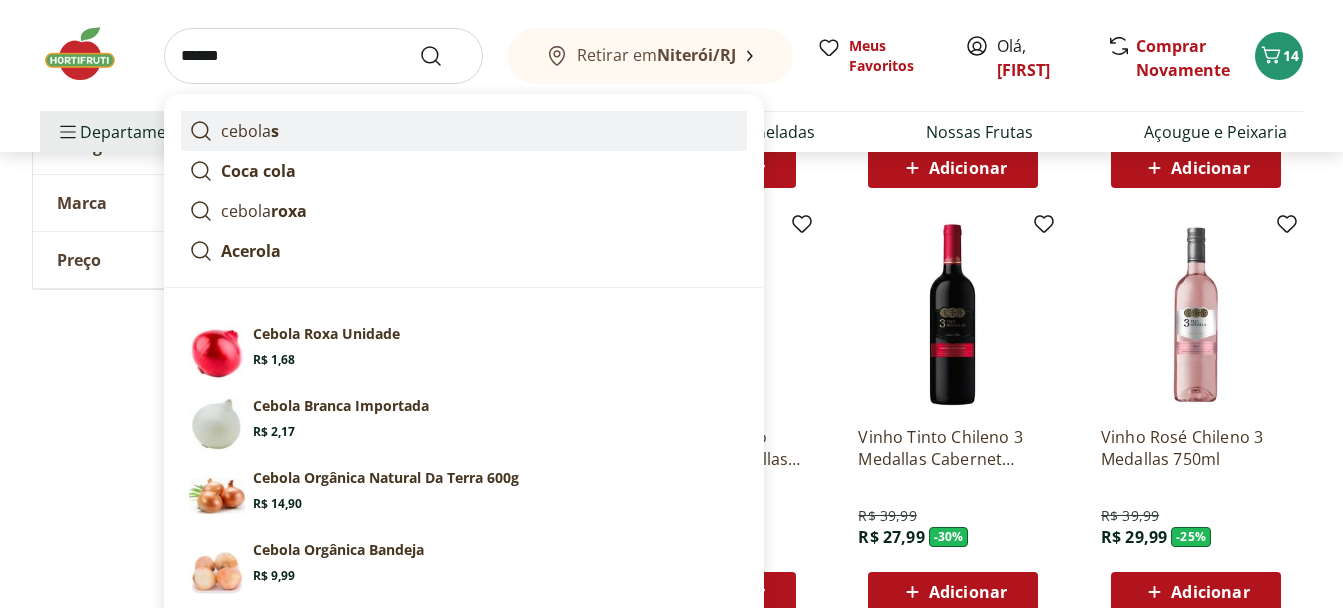 click on "cebola s" at bounding box center [464, 131] 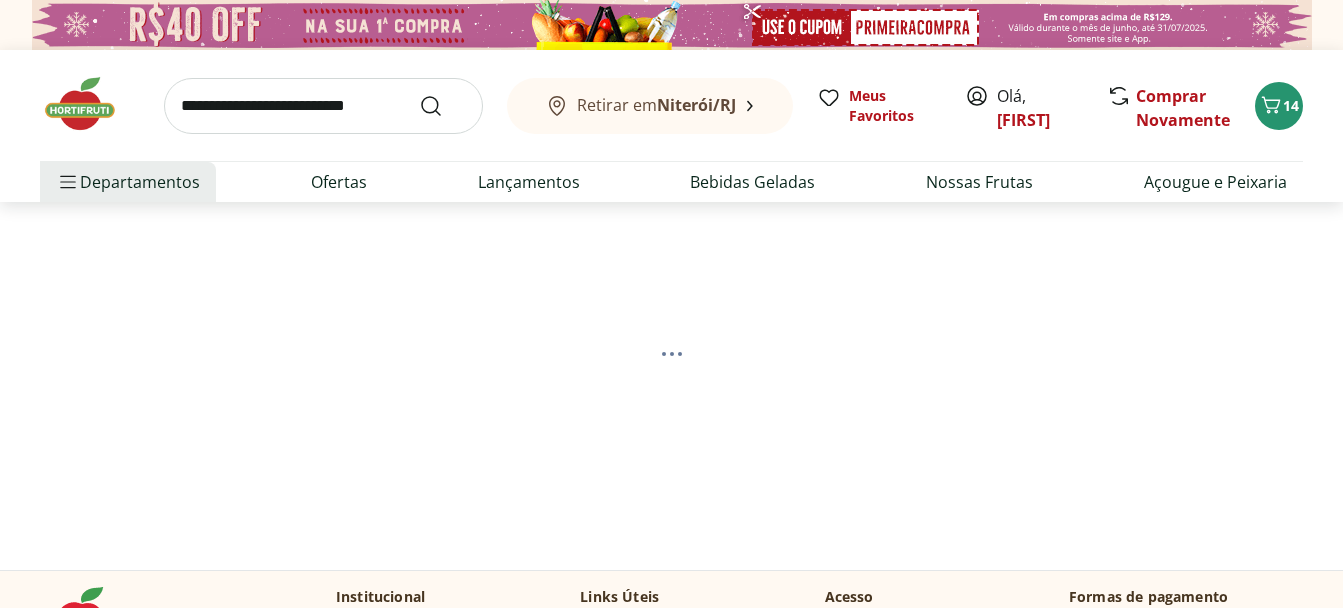 scroll, scrollTop: 0, scrollLeft: 0, axis: both 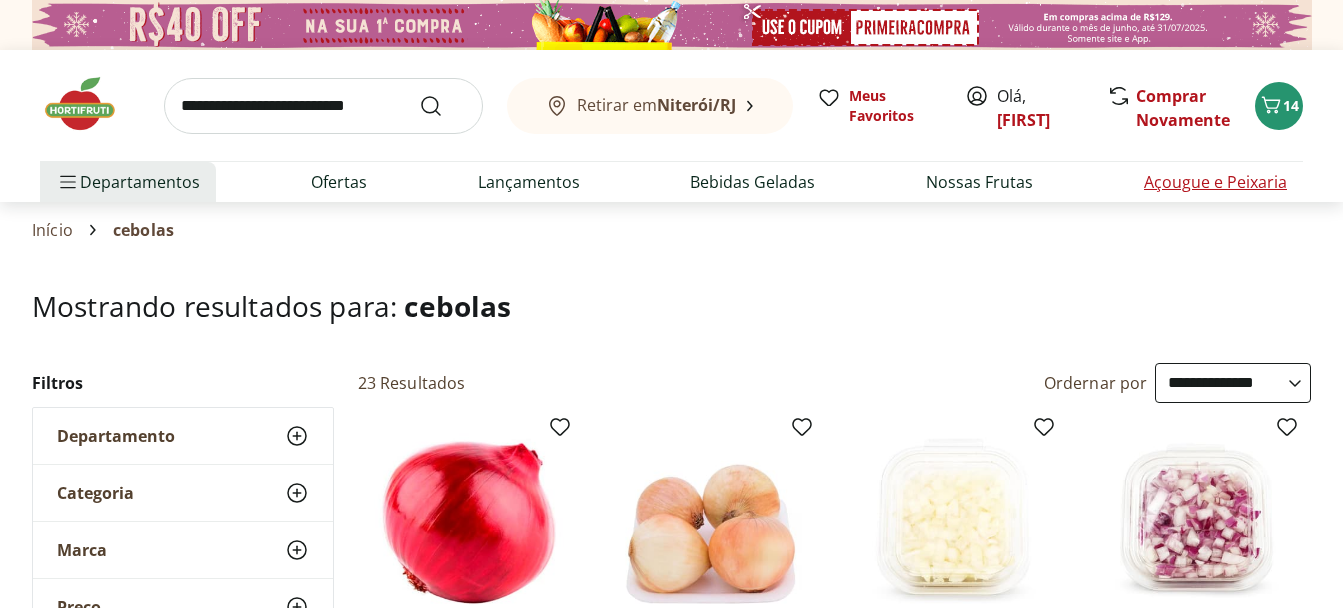 click on "Açougue e Peixaria" at bounding box center (1215, 182) 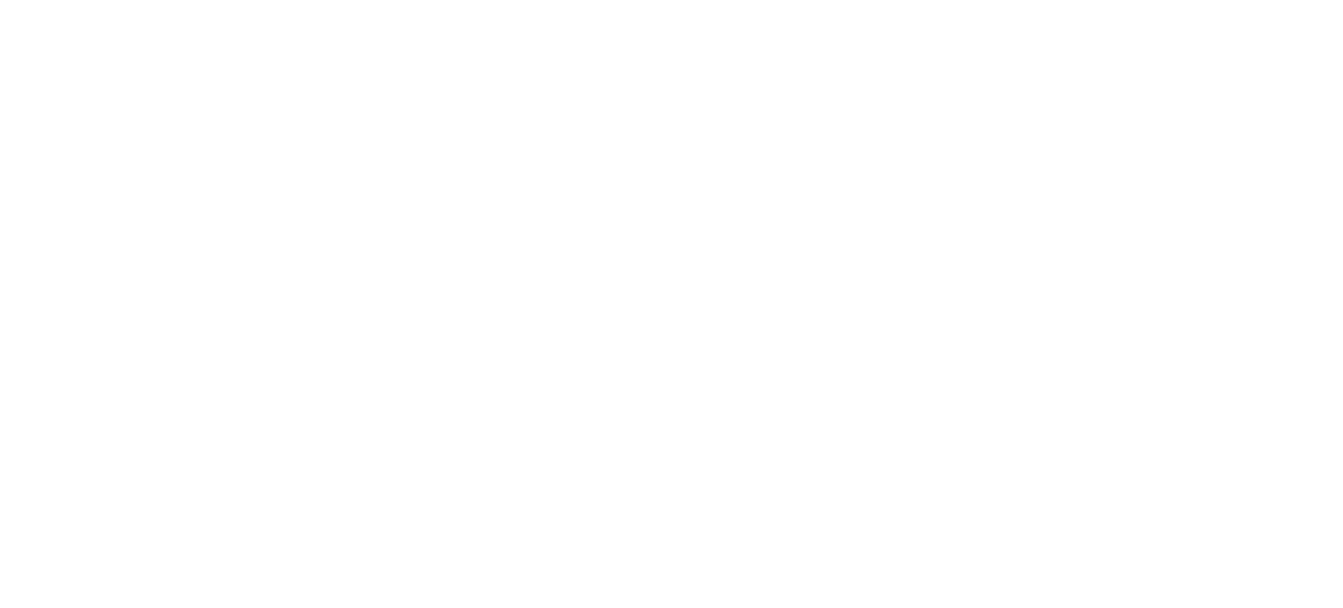 select on "**********" 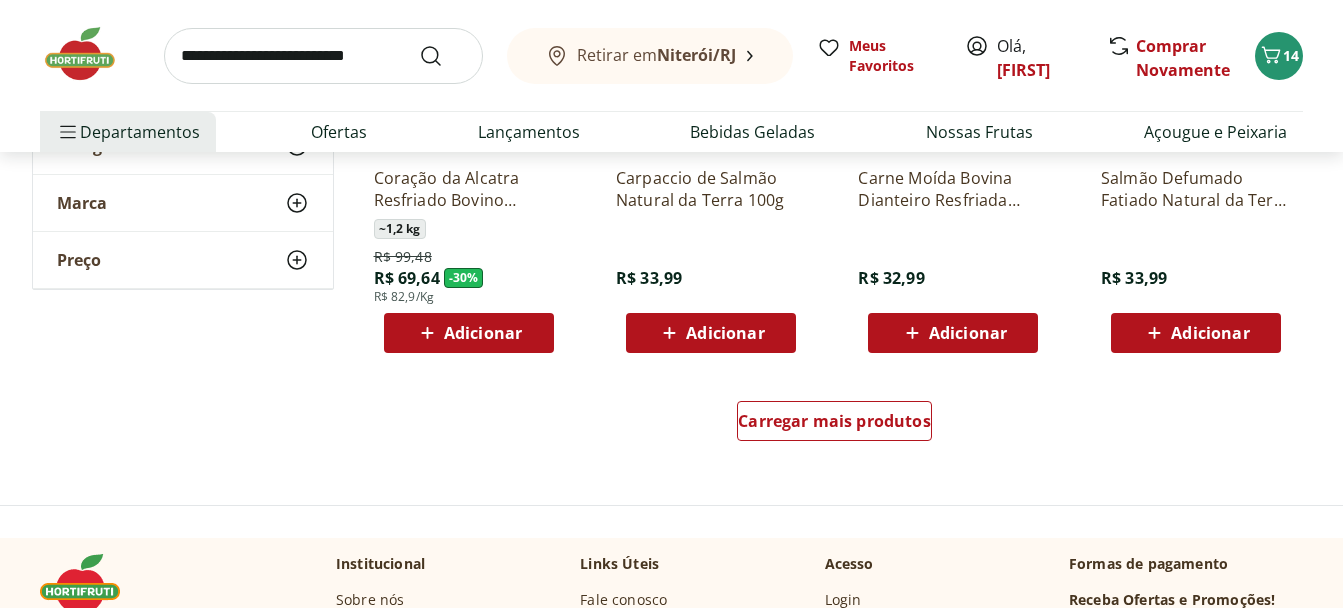 scroll, scrollTop: 1275, scrollLeft: 0, axis: vertical 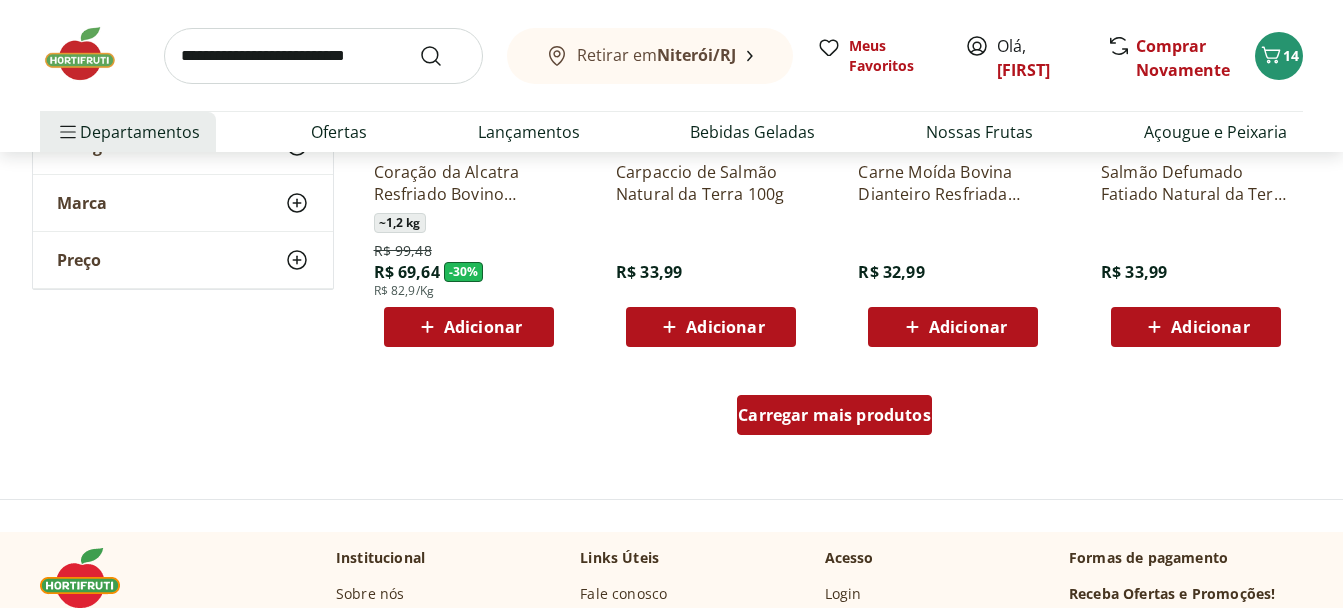 click on "Carregar mais produtos" at bounding box center (834, 415) 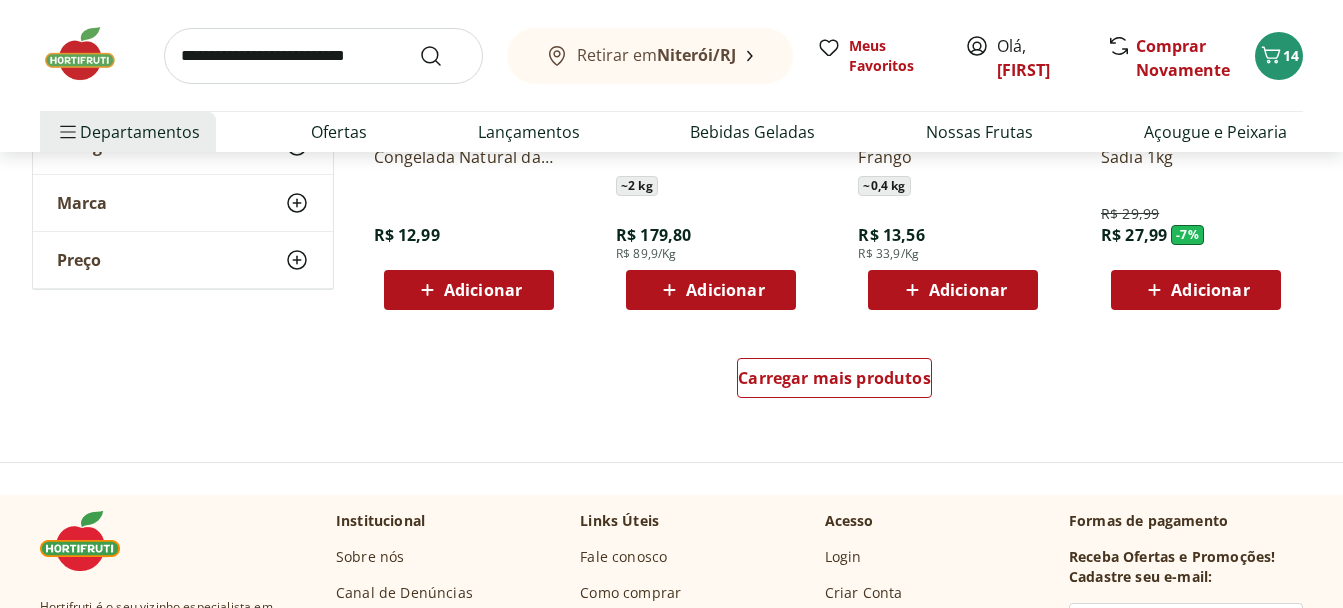 scroll, scrollTop: 2666, scrollLeft: 0, axis: vertical 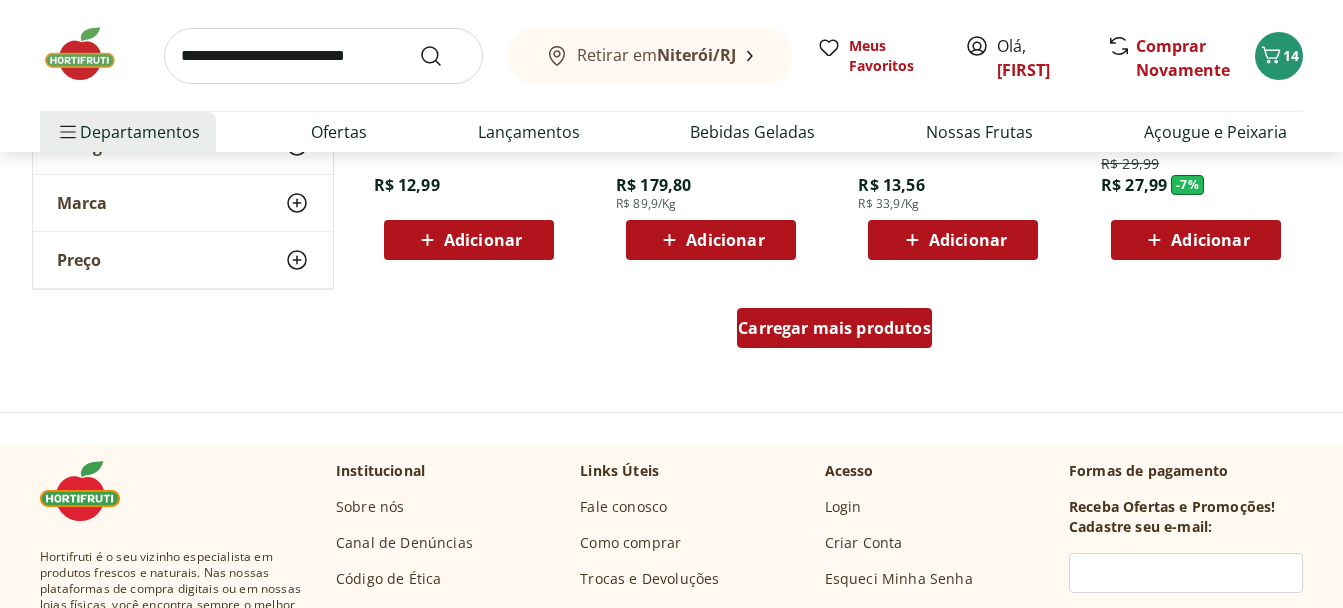 click on "Carregar mais produtos" at bounding box center [834, 328] 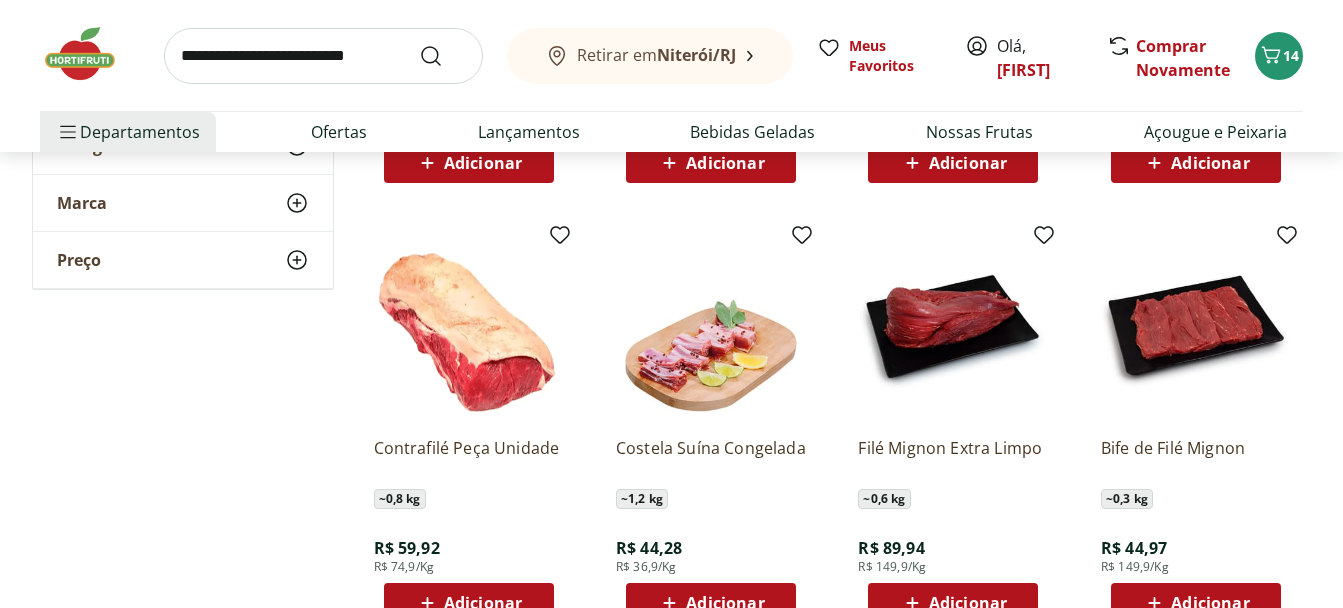 scroll, scrollTop: 3703, scrollLeft: 0, axis: vertical 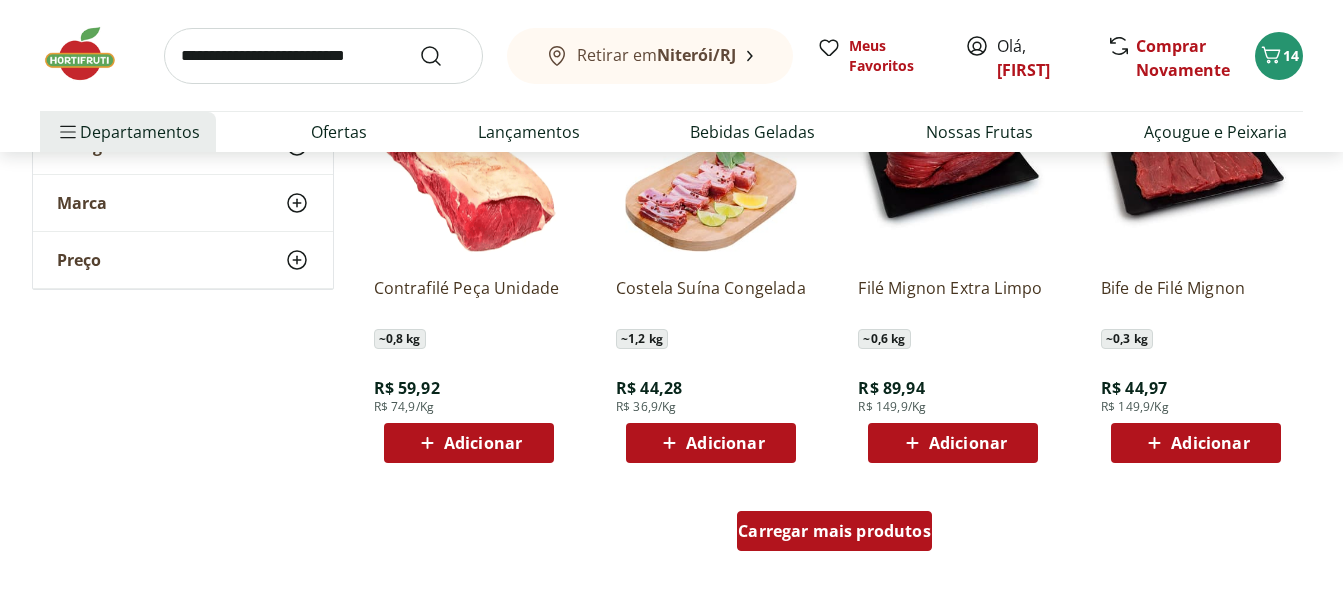click on "Carregar mais produtos" at bounding box center (834, 531) 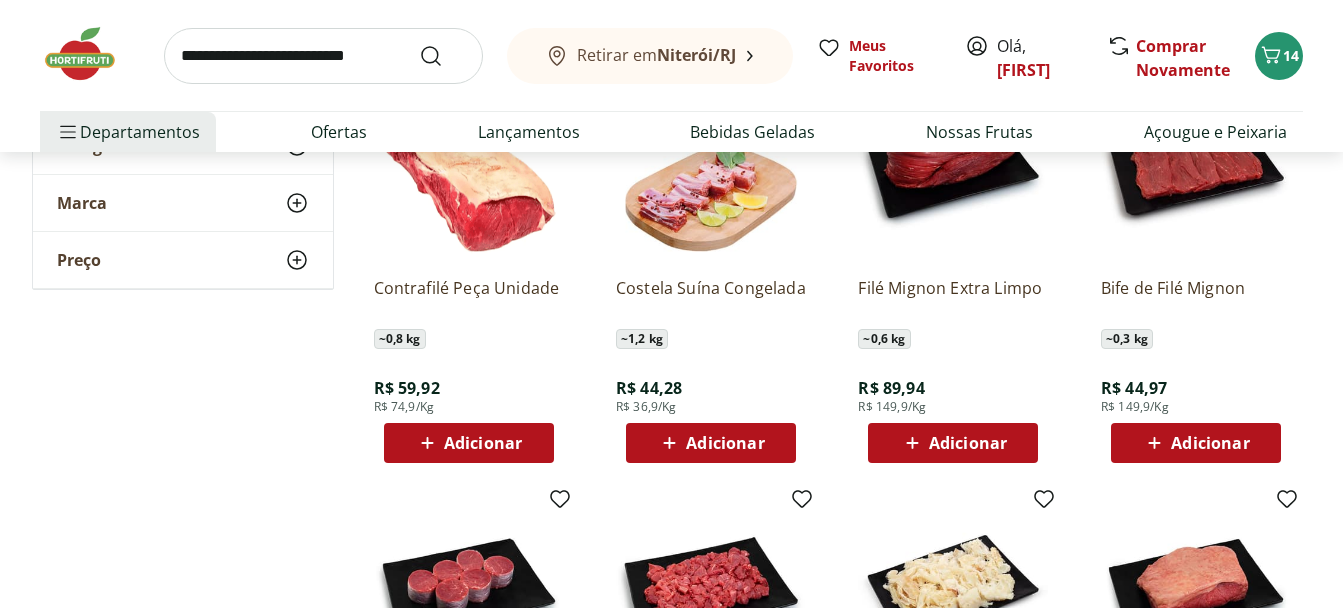 scroll, scrollTop: 3567, scrollLeft: 0, axis: vertical 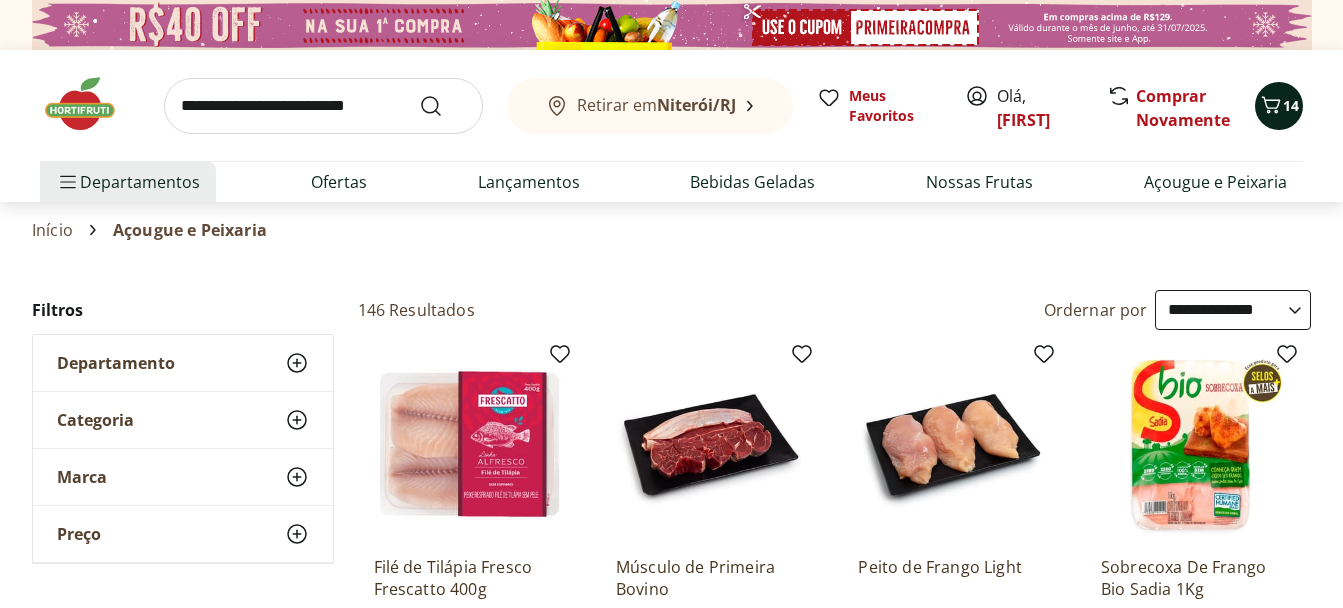 click on "14" at bounding box center (1291, 105) 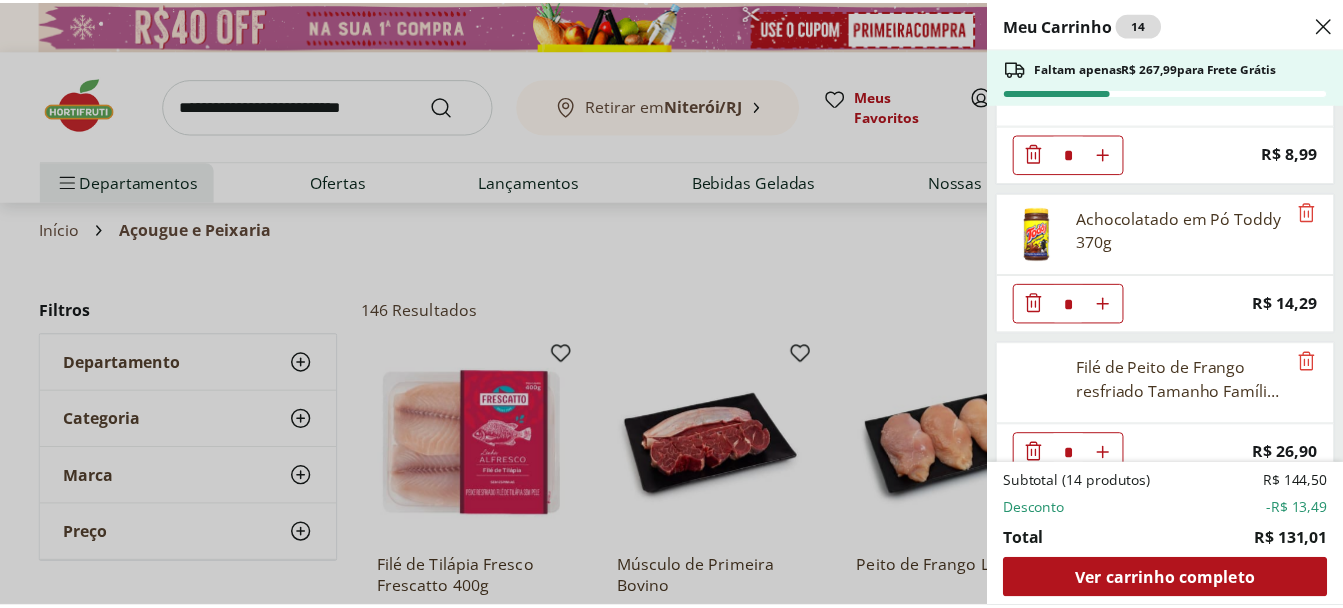 scroll, scrollTop: 848, scrollLeft: 0, axis: vertical 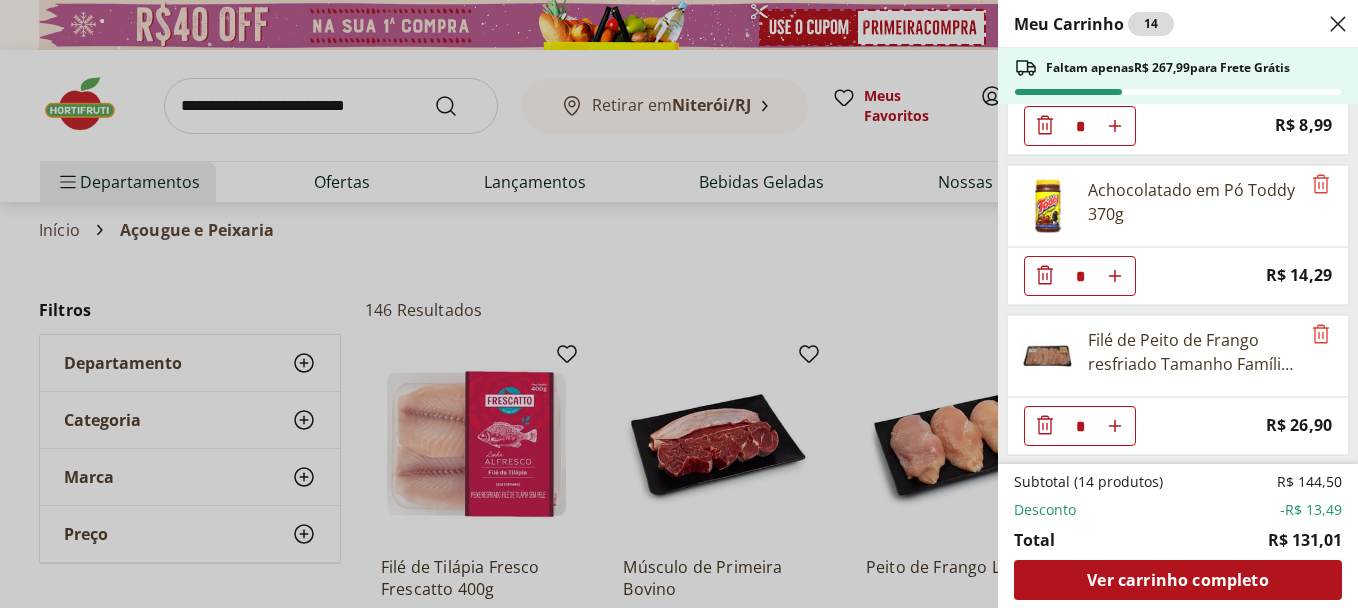 click on "Meu Carrinho 14 Faltam apenas  R$ 267,99  para Frete Grátis Queijo Coalho Tirolez * Original price: R$ 29,97 Price: R$ 20,98 Requeijão Cremoso Natural da Terra 180g * Original price: R$ 9,99 Price: R$ 8,49 Matte Leão Original 1,5l * Original price: R$ 8,99 Price: R$ 7,99 Melão Doce Natural da Terra Pedaço * Price: R$ 17,99 Banana Maçã unidade * Price: R$ 1,88 Bebida Láctea Doce de Leite Havanna 15g YoPRO Danone 250ml * Price: R$ 8,99 Achocolatado em Pó Toddy 370g * Price: R$ 14,29 Filé de Peito de Frango resfriado Tamanho Família kg * Price: R$ 26,90 Subtotal (14 produtos) R$ 144,50 Desconto -R$ 13,49 Total R$ 131,01 Ver carrinho completo" at bounding box center [679, 304] 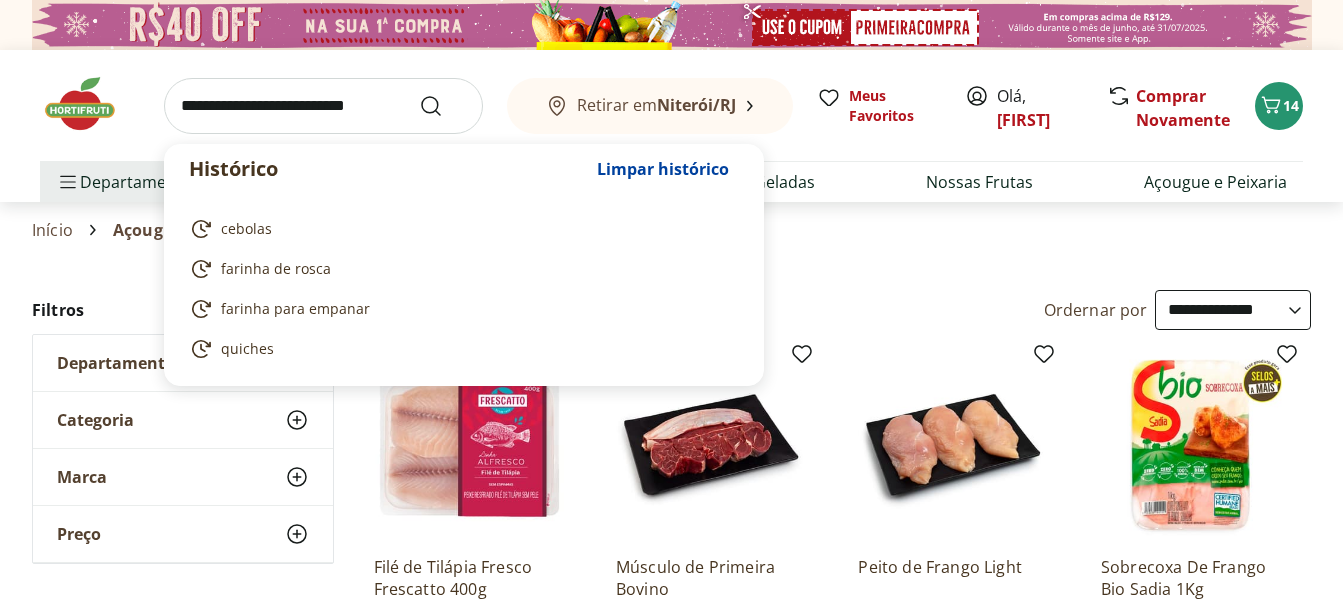 click at bounding box center (323, 106) 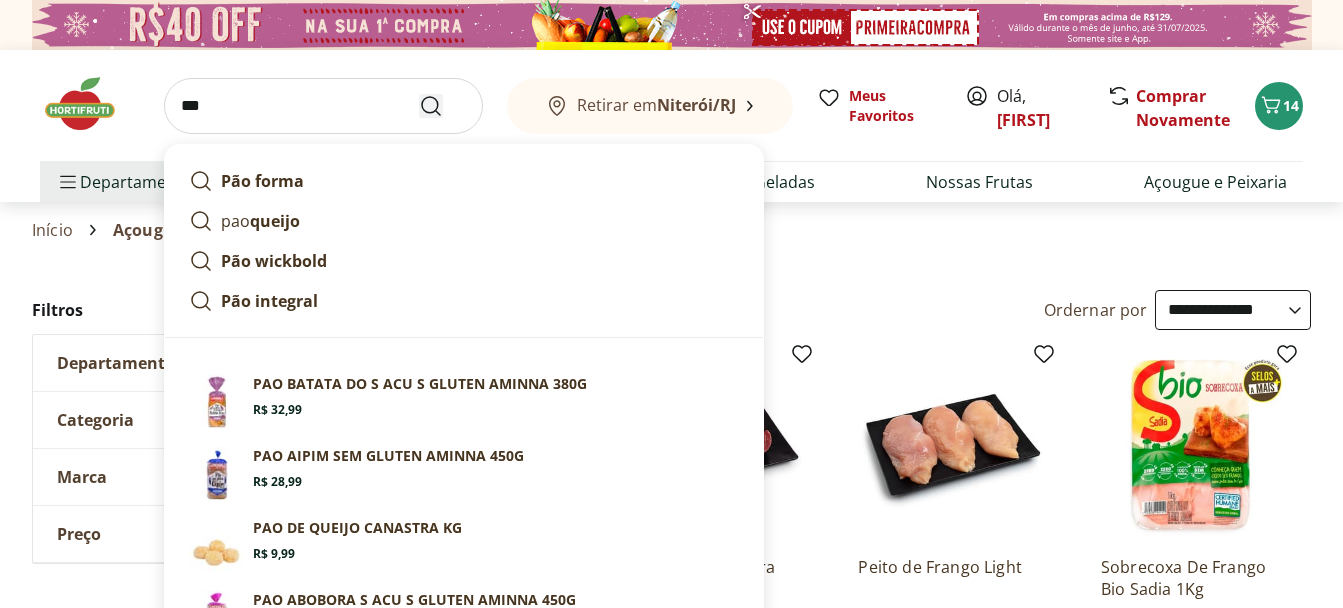 type on "***" 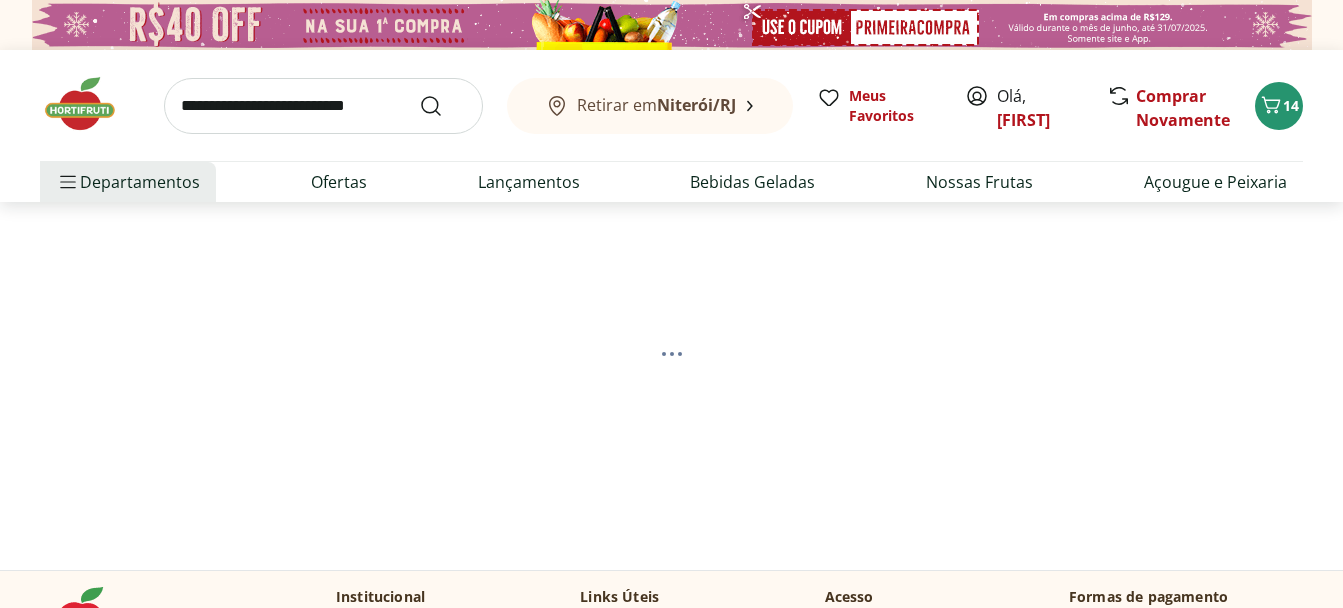select on "**********" 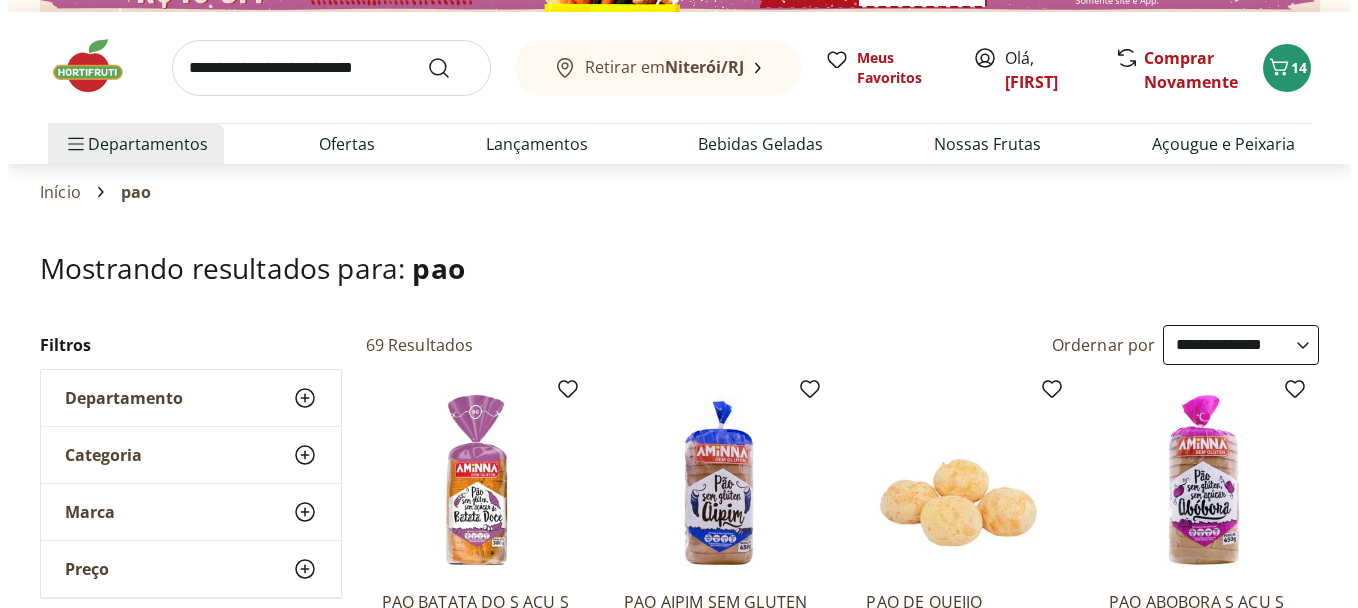 scroll, scrollTop: 0, scrollLeft: 0, axis: both 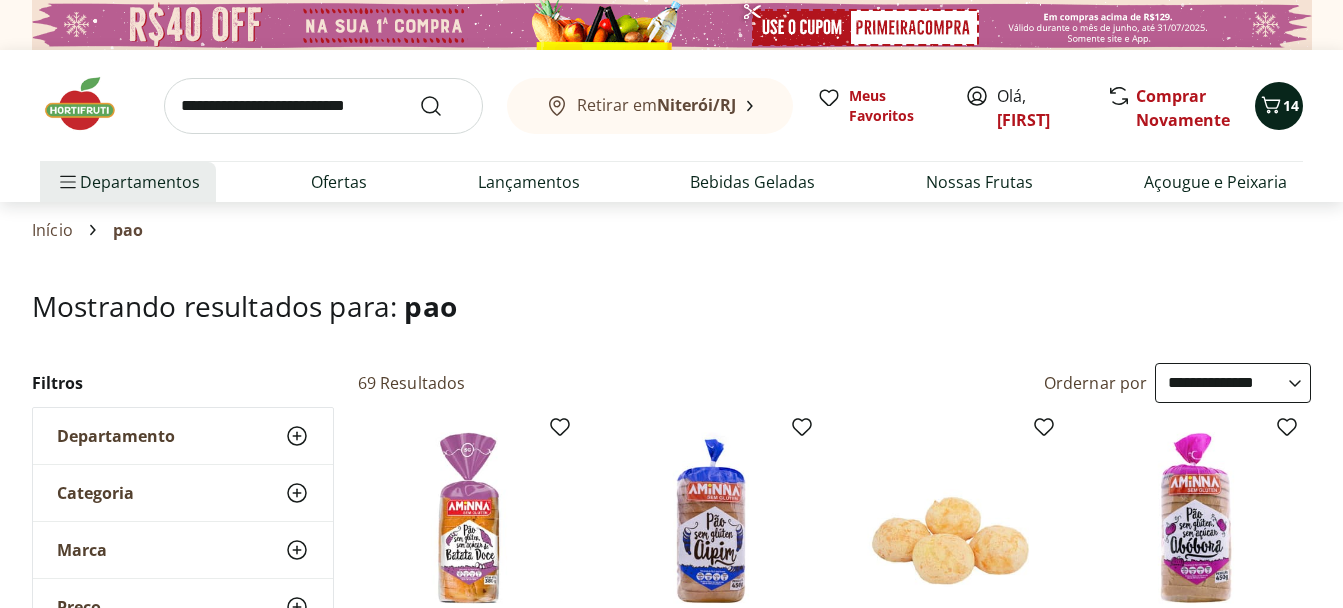 click on "14" at bounding box center (1279, 106) 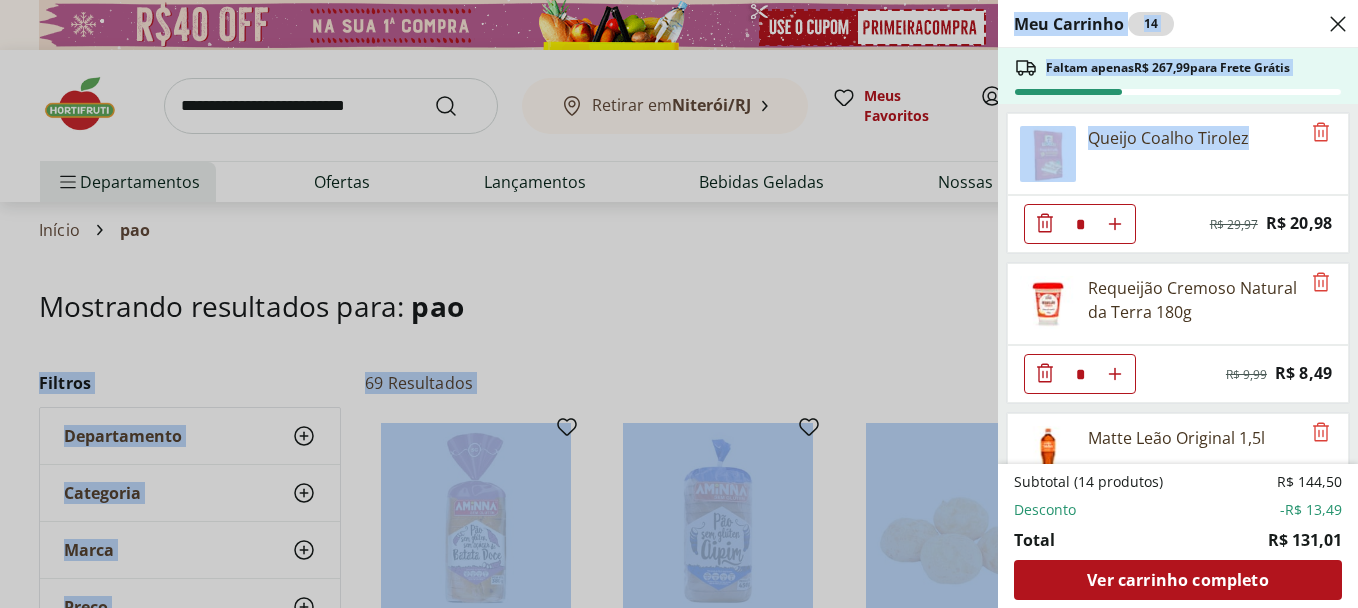 drag, startPoint x: 1356, startPoint y: 167, endPoint x: 1361, endPoint y: 300, distance: 133.09395 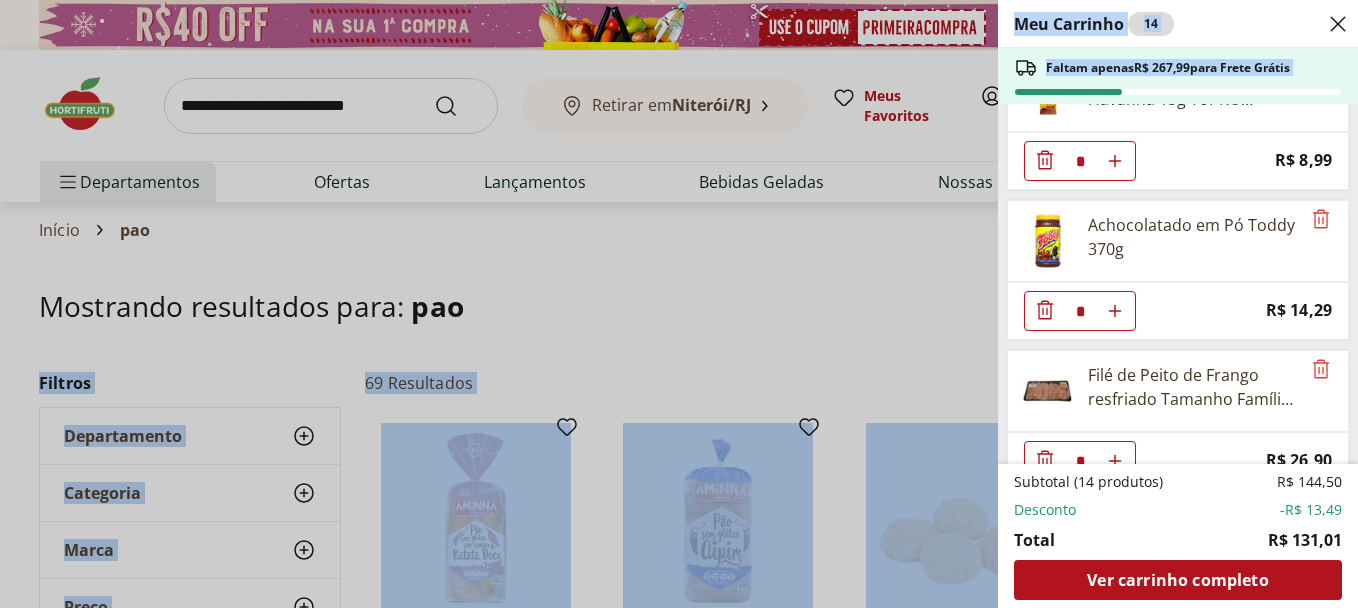 scroll, scrollTop: 848, scrollLeft: 0, axis: vertical 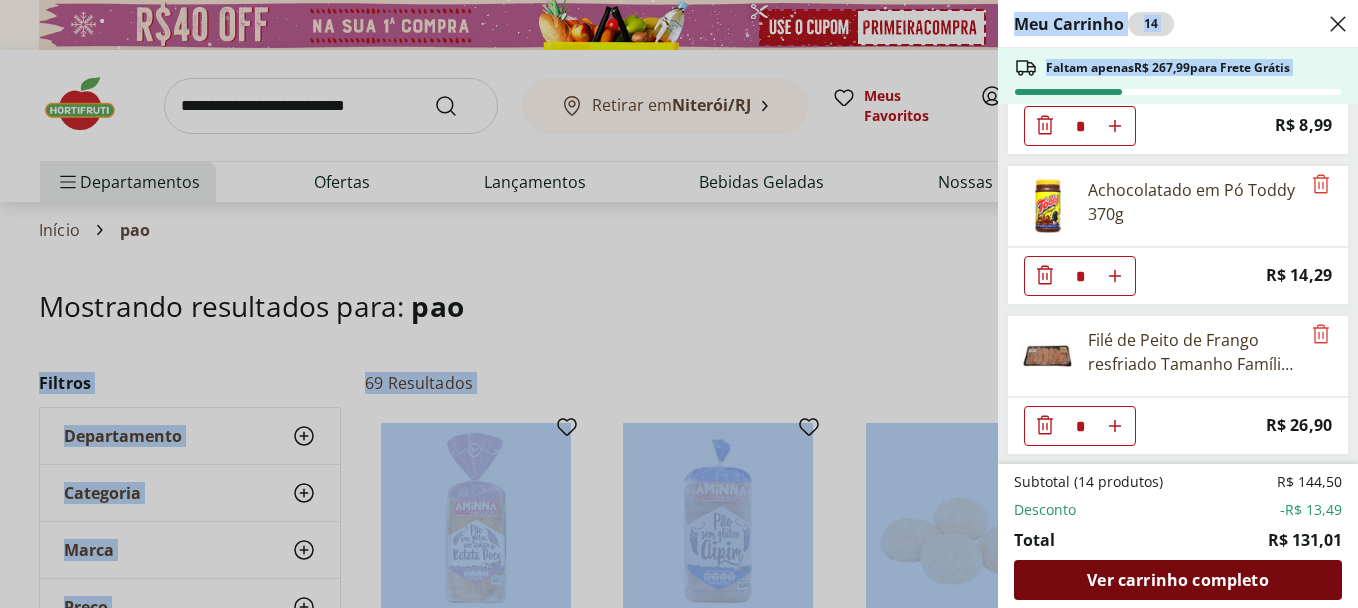 click on "Ver carrinho completo" at bounding box center [1177, 580] 